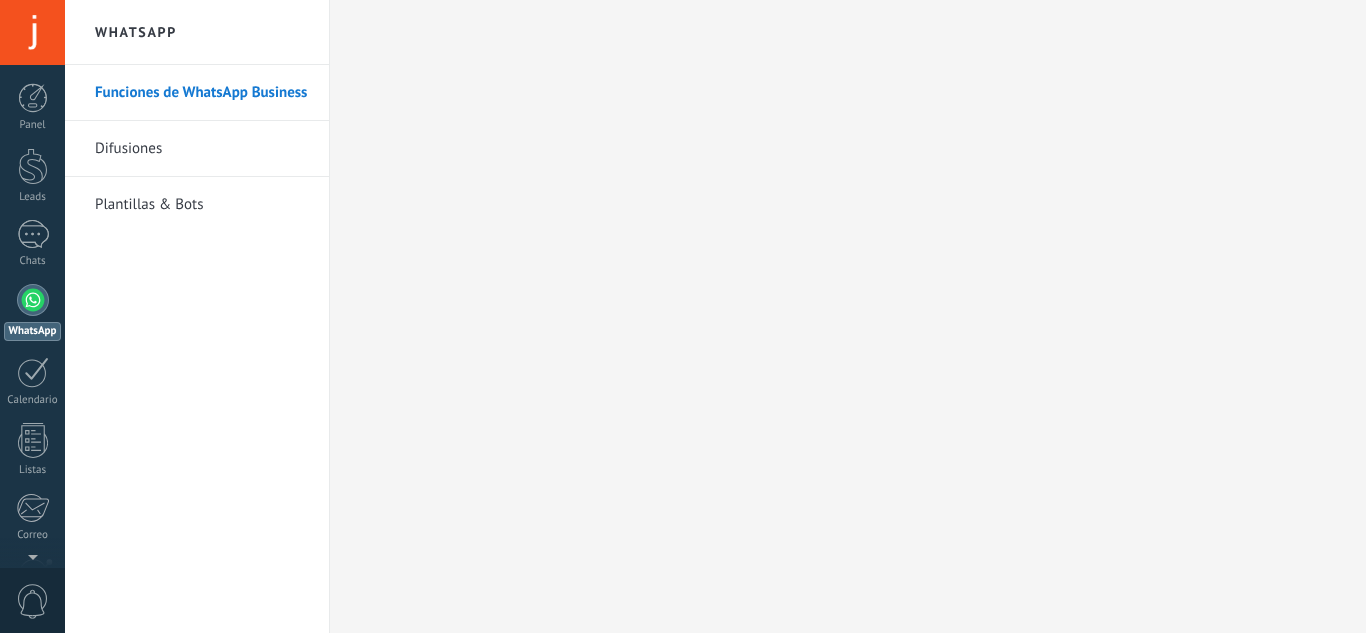 scroll, scrollTop: 0, scrollLeft: 0, axis: both 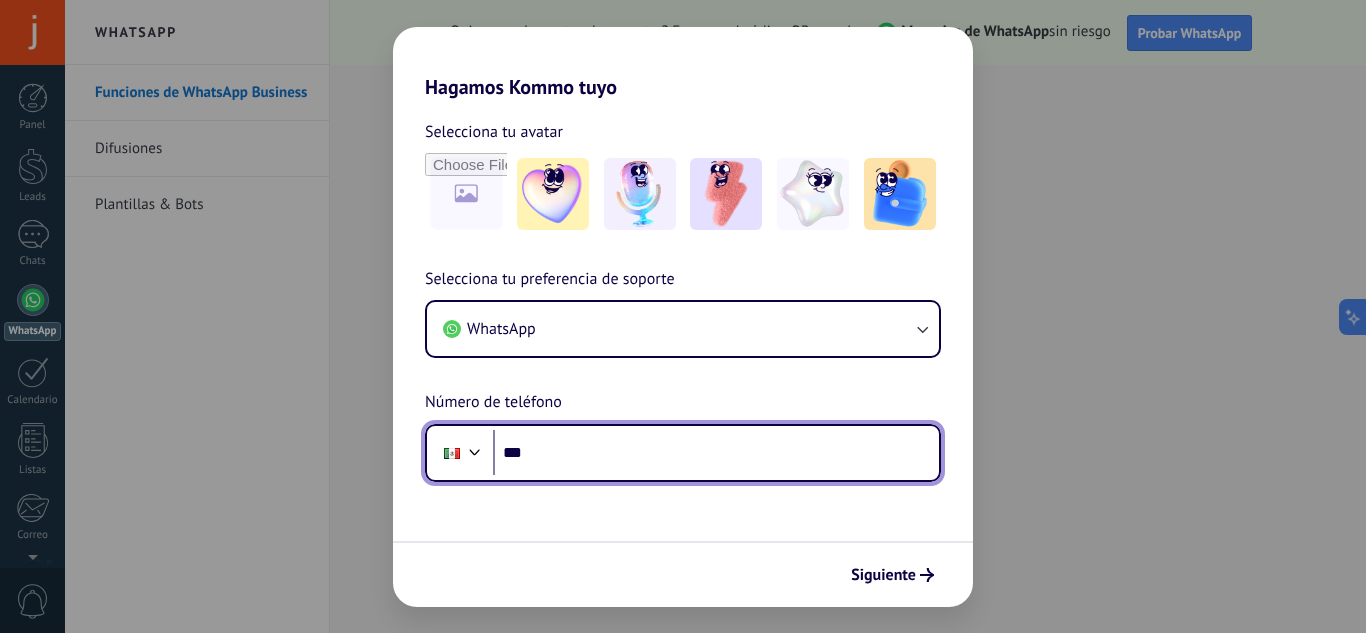 click on "***" at bounding box center [716, 453] 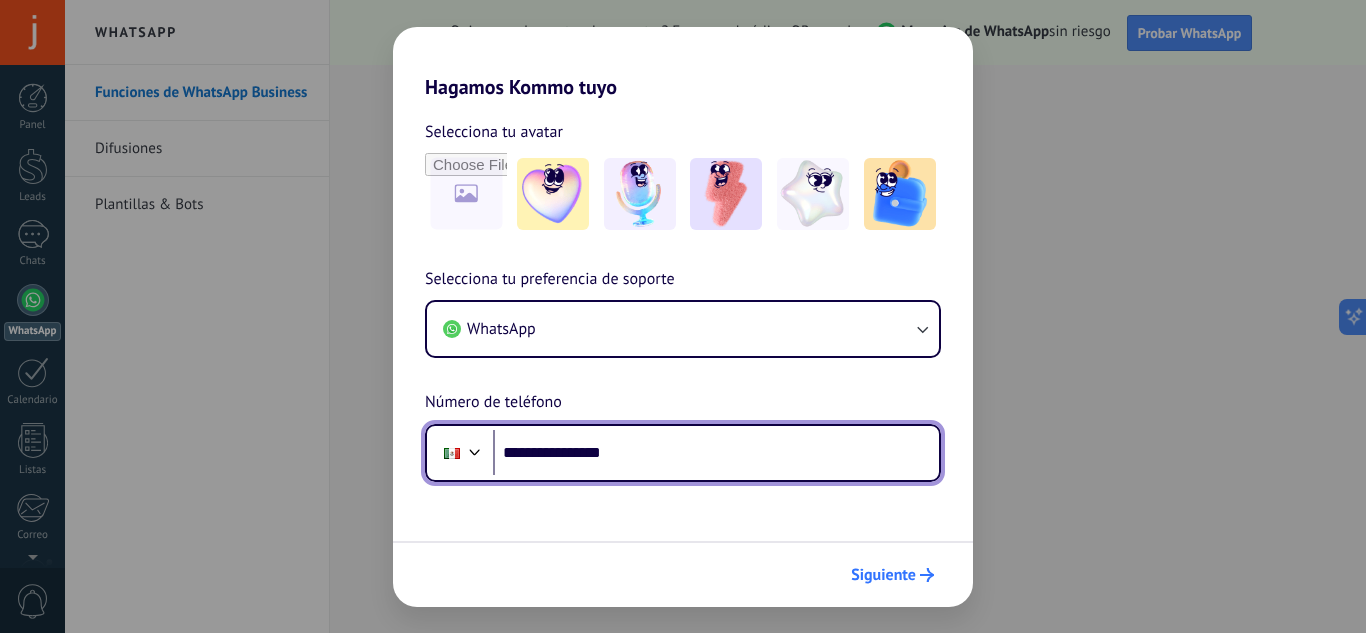 type on "**********" 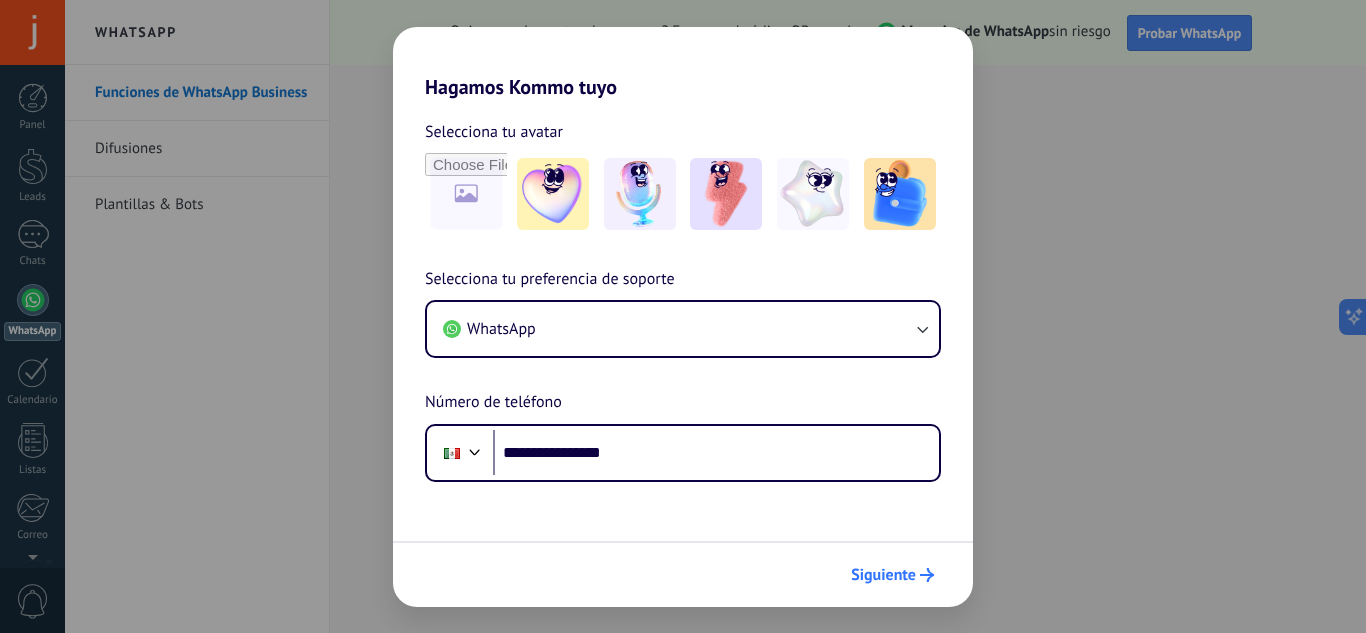 click on "Siguiente" at bounding box center [883, 575] 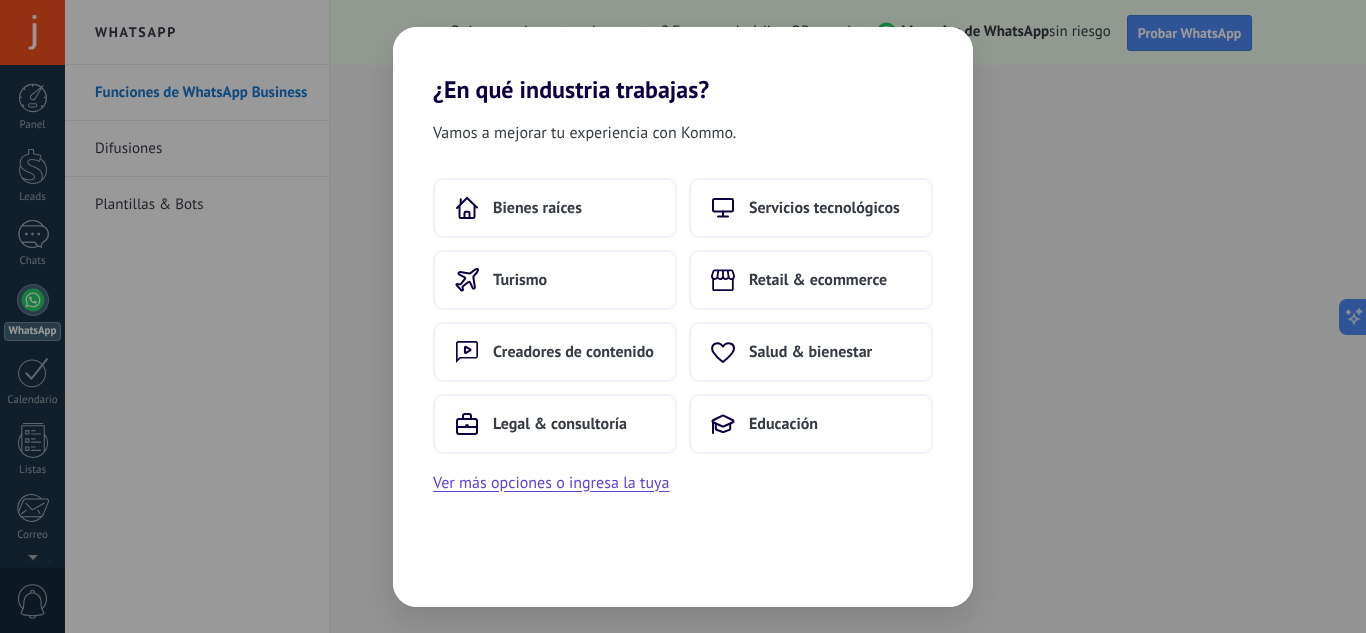 scroll, scrollTop: 0, scrollLeft: 0, axis: both 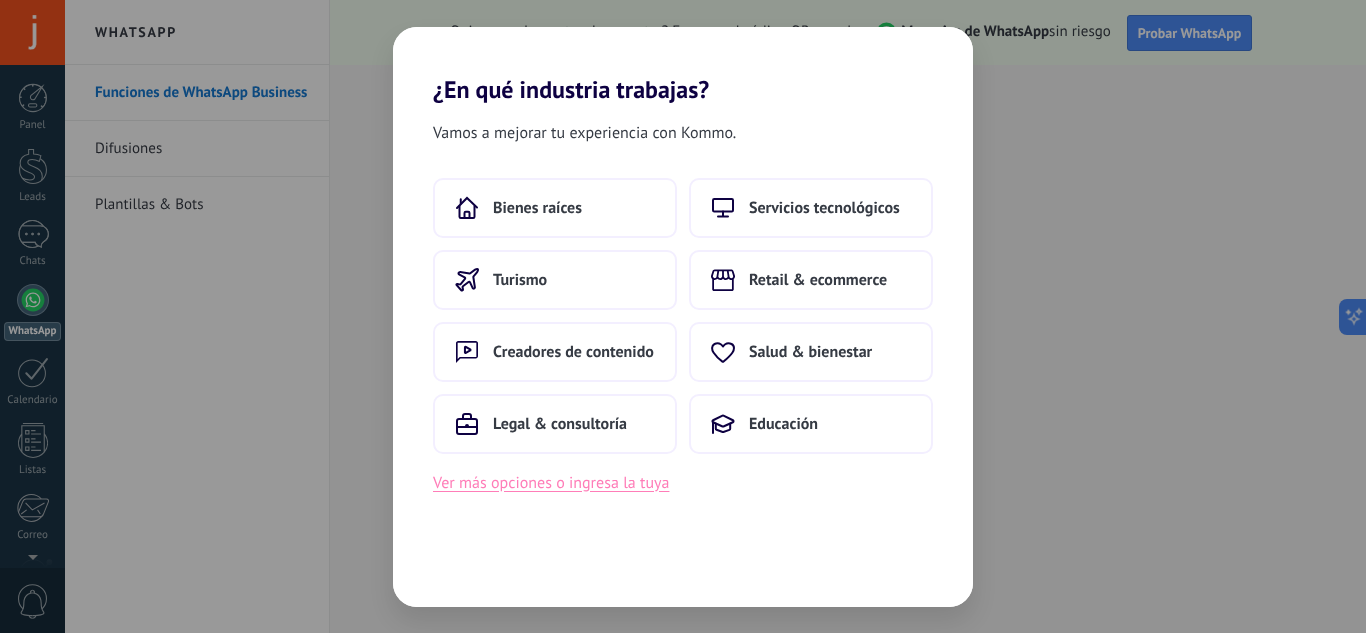 click on "Ver más opciones o ingresa la tuya" at bounding box center [551, 483] 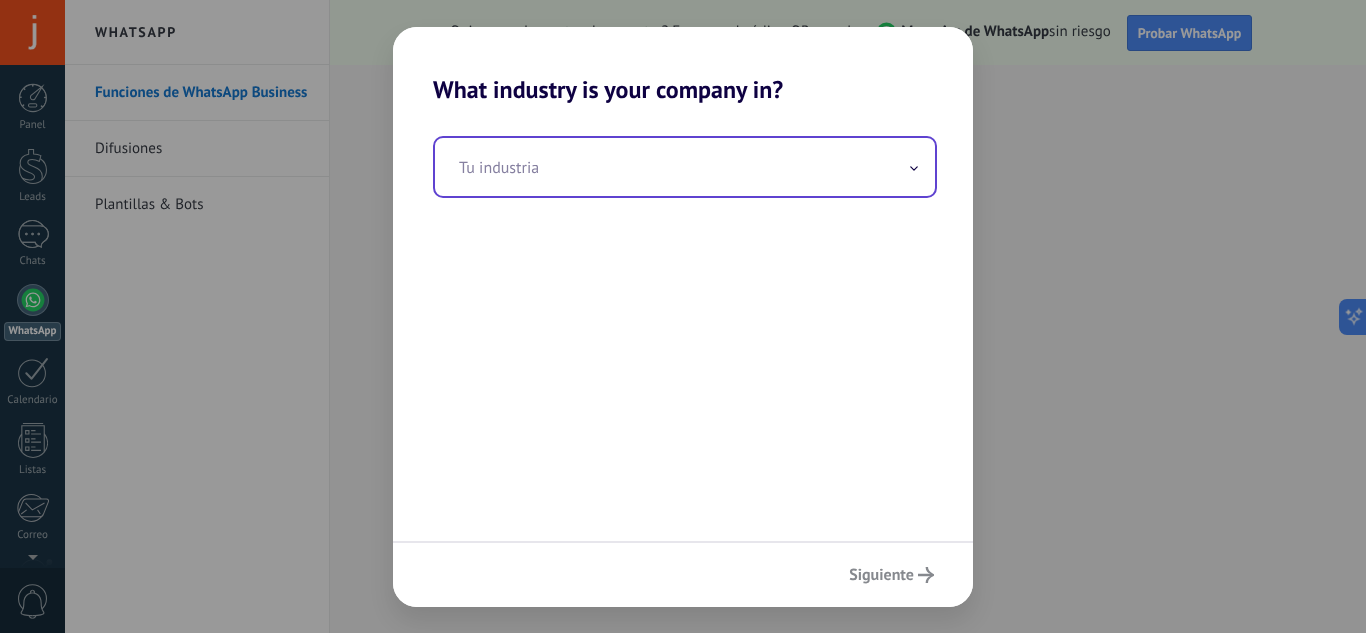 click at bounding box center (685, 167) 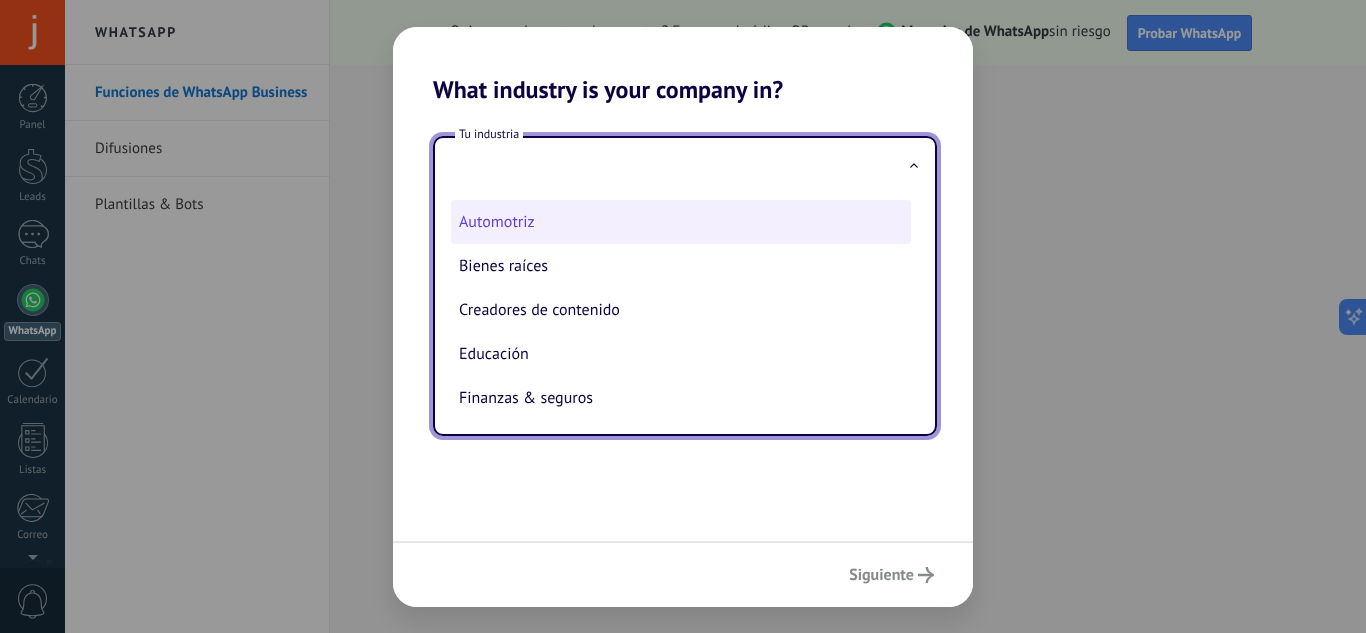 click on "Automotriz" at bounding box center (681, 222) 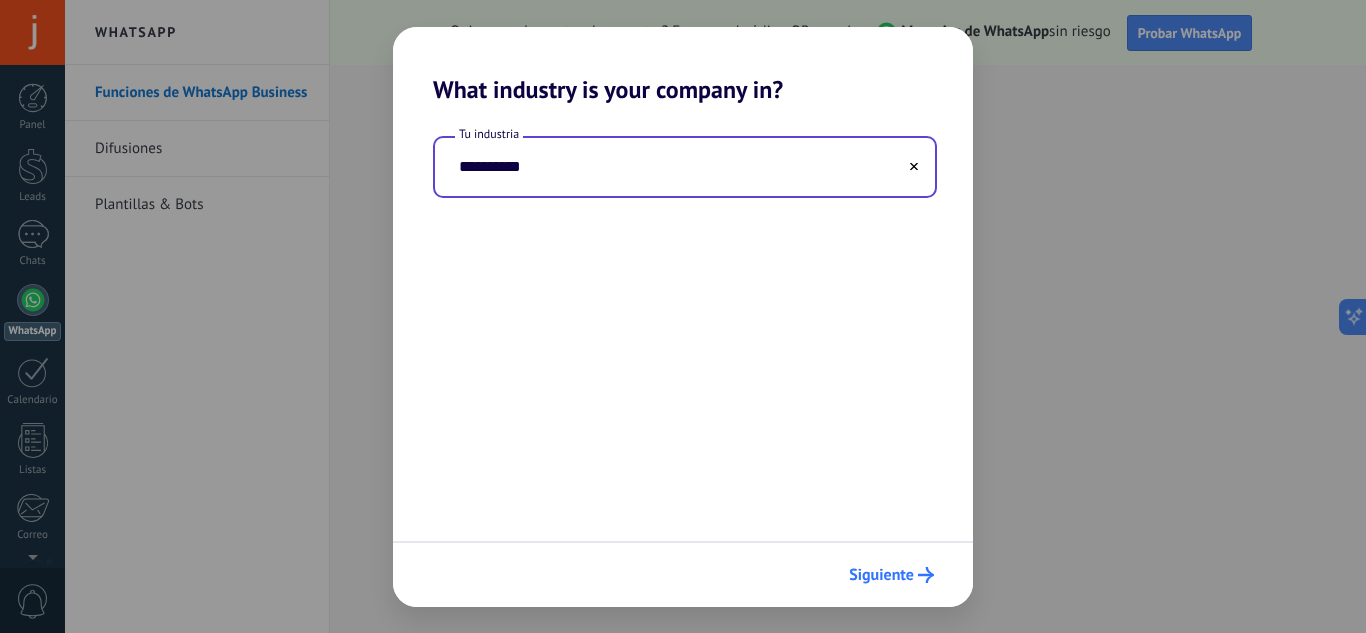 click on "Siguiente" at bounding box center (881, 575) 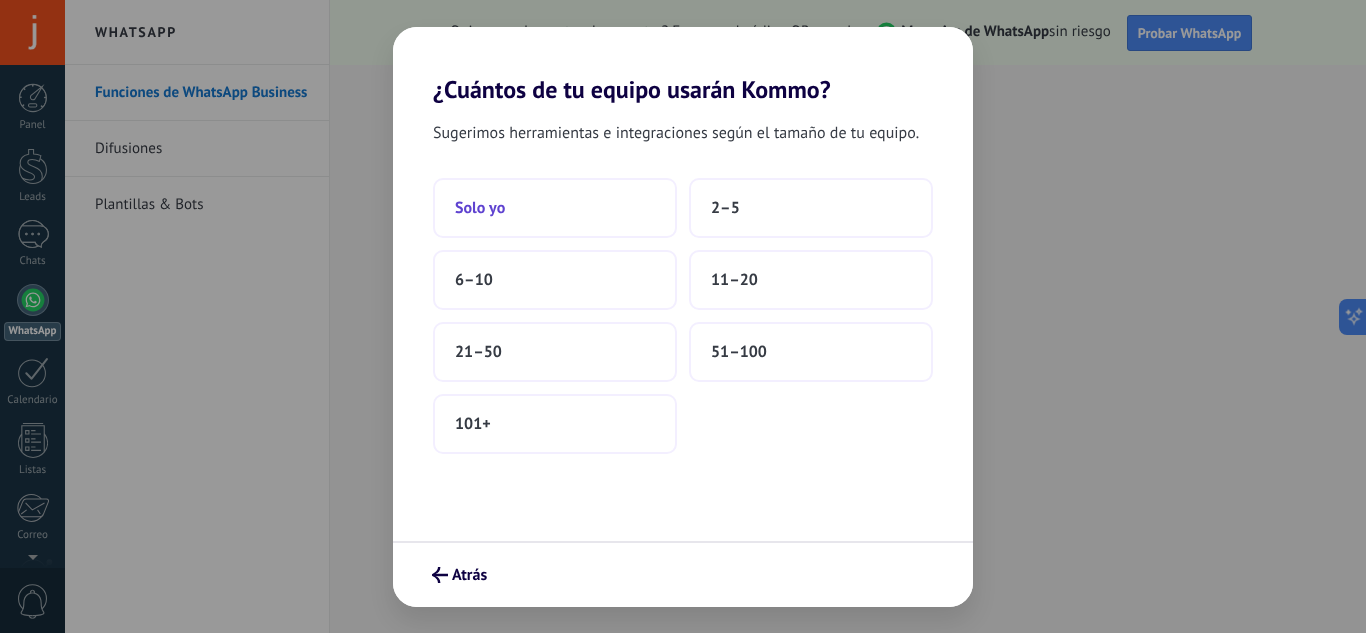 click on "Solo yo" at bounding box center (555, 208) 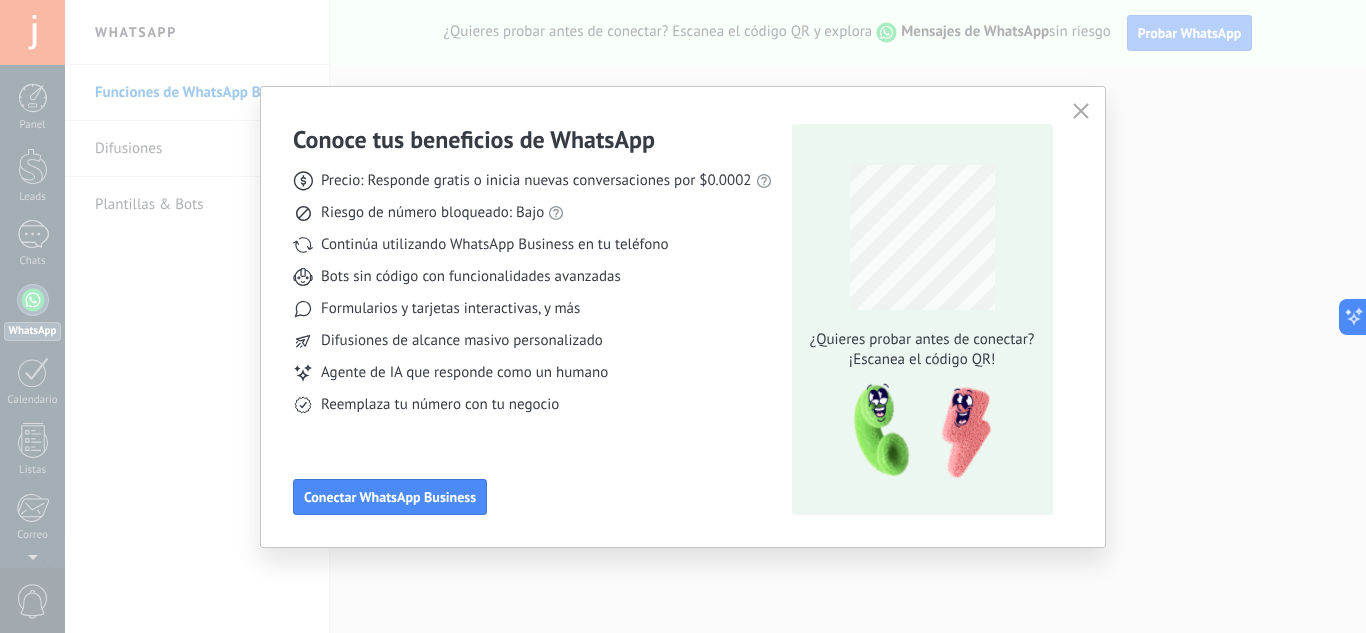 click on "Conoce tus beneficios de WhatsApp Precio: Responde gratis o inicia nuevas conversaciones por $0.0002 Riesgo de número bloqueado: Bajo Continúa utilizando WhatsApp Business en tu teléfono Bots sin código con funcionalidades avanzadas Formularios y tarjetas interactivas, y más Difusiones de alcance masivo personalizado Agente de IA que responde como un humano Reemplaza tu número con tu negocio Conectar WhatsApp Business ¿Quieres probar antes de conectar? ¡Escanea el código QR!" at bounding box center [683, 317] 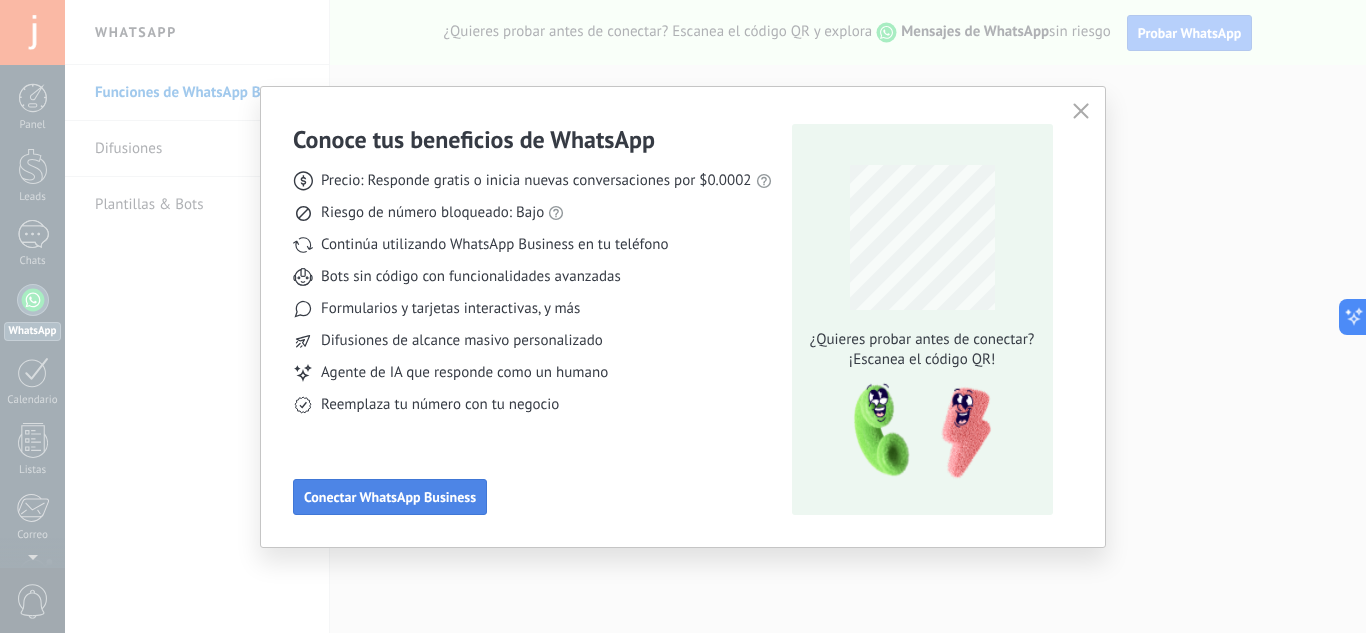 click on "Conectar WhatsApp Business" at bounding box center (390, 497) 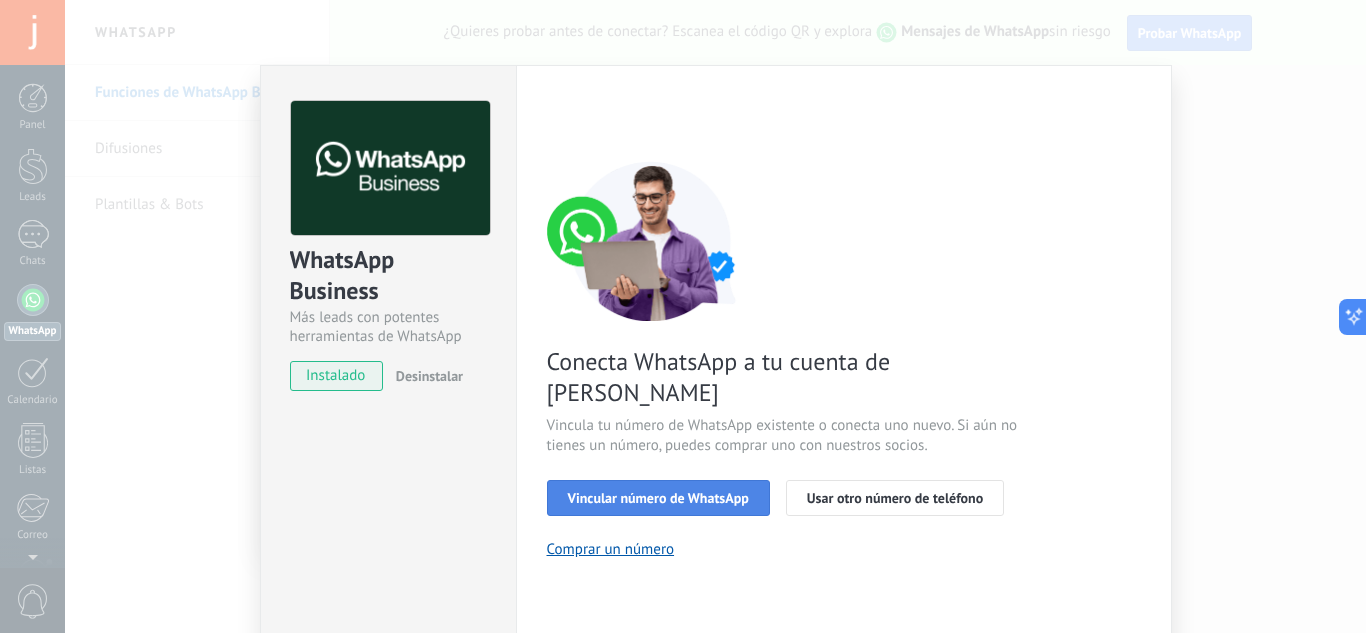 click on "Vincular número de WhatsApp" at bounding box center (658, 498) 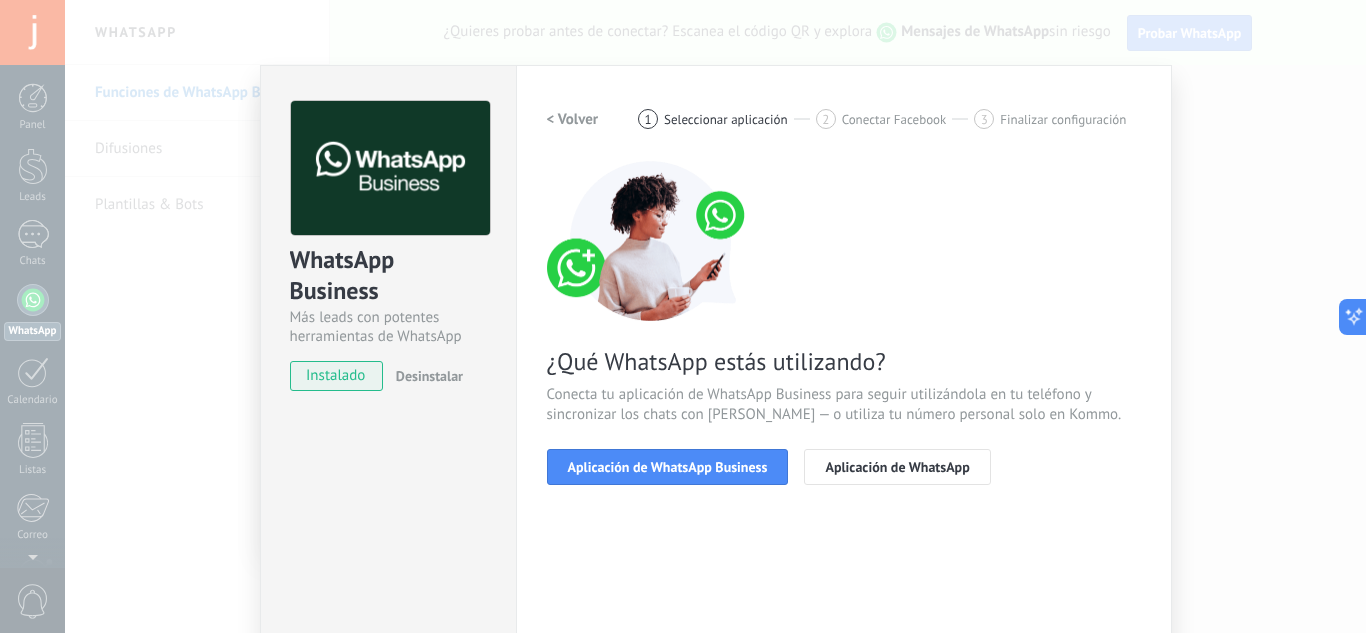 click on "Aplicación de WhatsApp Business" at bounding box center (668, 467) 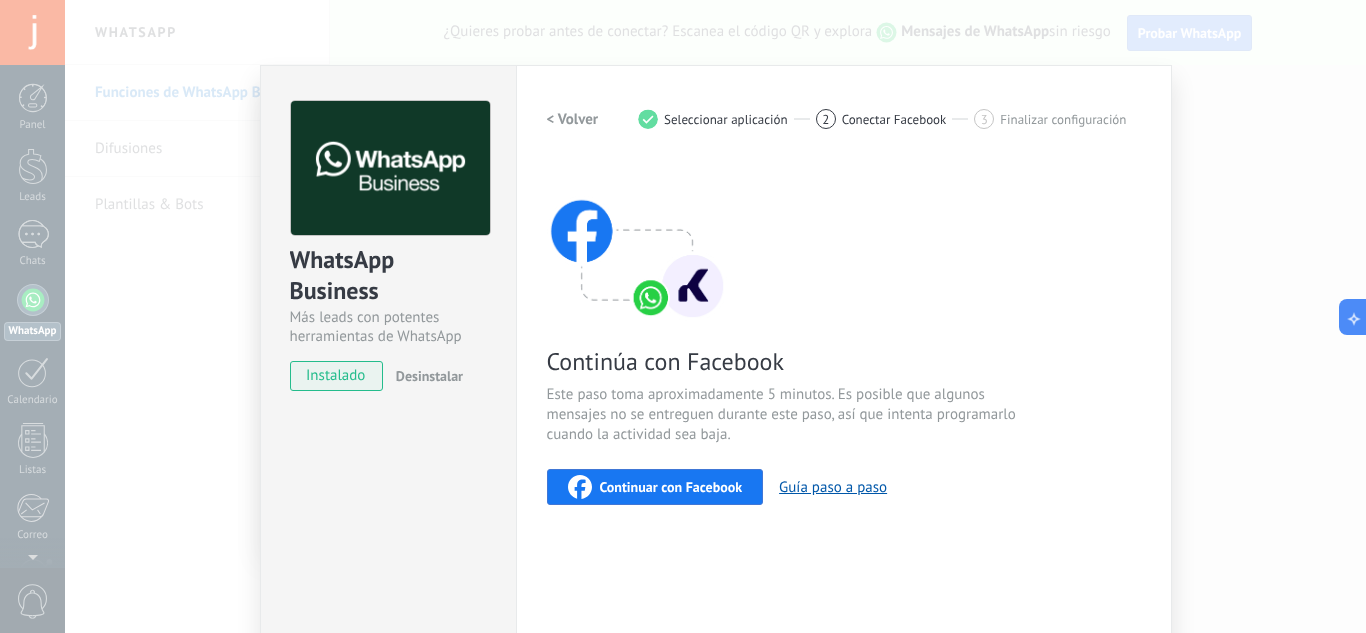 click on "Continuar con Facebook" at bounding box center [671, 487] 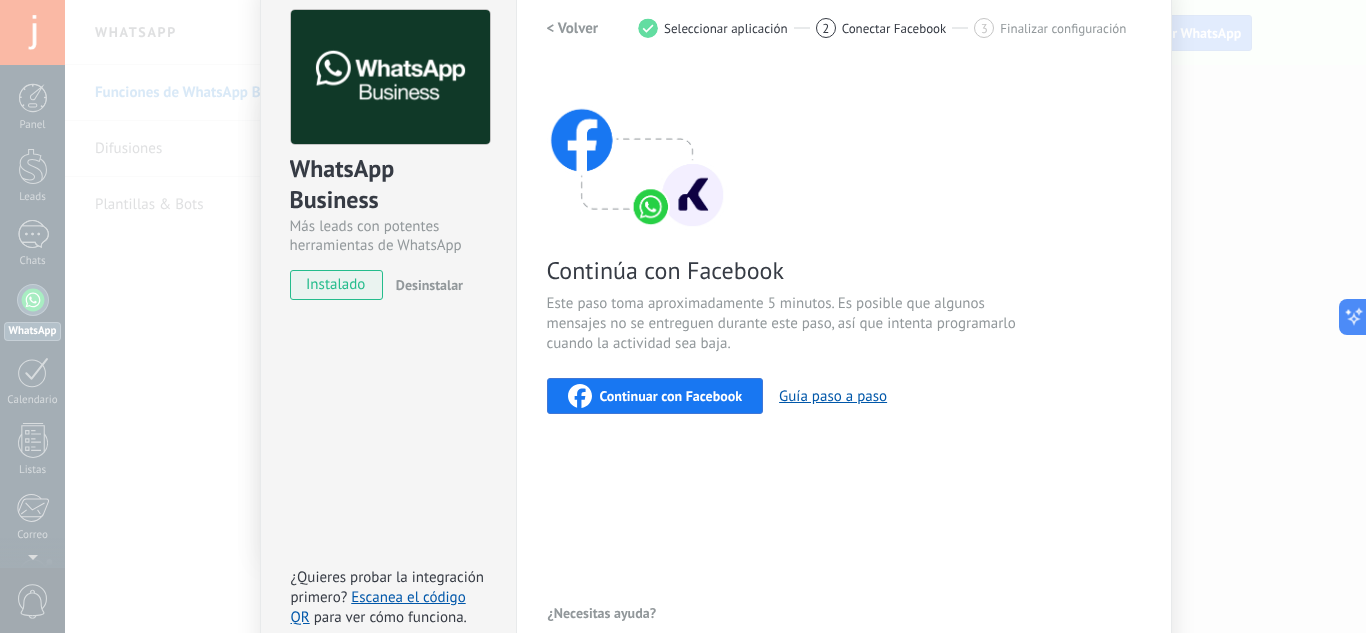 scroll, scrollTop: 0, scrollLeft: 0, axis: both 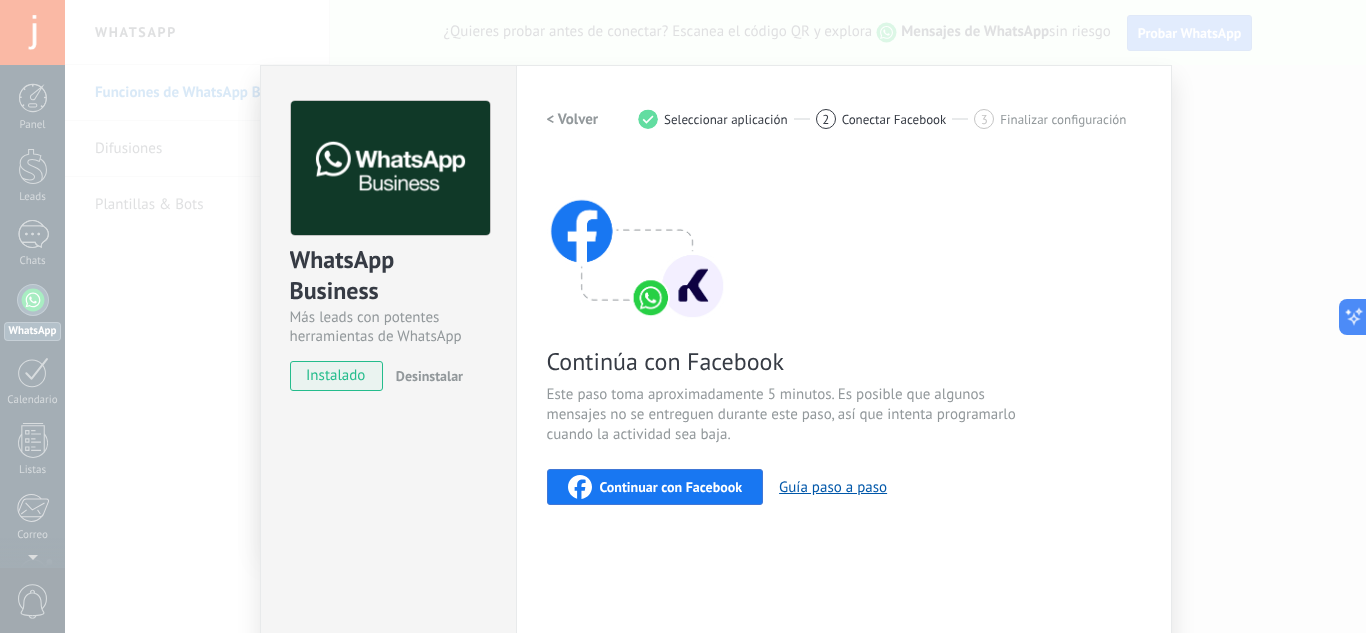 click on "WhatsApp Business Más leads con potentes herramientas de WhatsApp instalado Desinstalar ¿Quieres probar la integración primero?   Escanea el código QR   para ver cómo funciona. Configuraciones Autorizaciones This tab logs the users who have granted integration access to this account. If you want to to remove a user's ability to send requests to the account on behalf of this integration, you can revoke access. If access is revoked from all users, the integration will stop working. This app is installed, but no one has given it access yet. WhatsApp Cloud API más _:  Guardar < Volver 1 Seleccionar aplicación 2 Conectar Facebook  3 Finalizar configuración Continúa con Facebook Este paso toma aproximadamente 5 minutos. Es posible que algunos mensajes no se entreguen durante este paso, así que intenta programarlo cuando la actividad sea baja. Continuar con Facebook Guía paso a paso ¿Necesitas ayuda?" at bounding box center [715, 316] 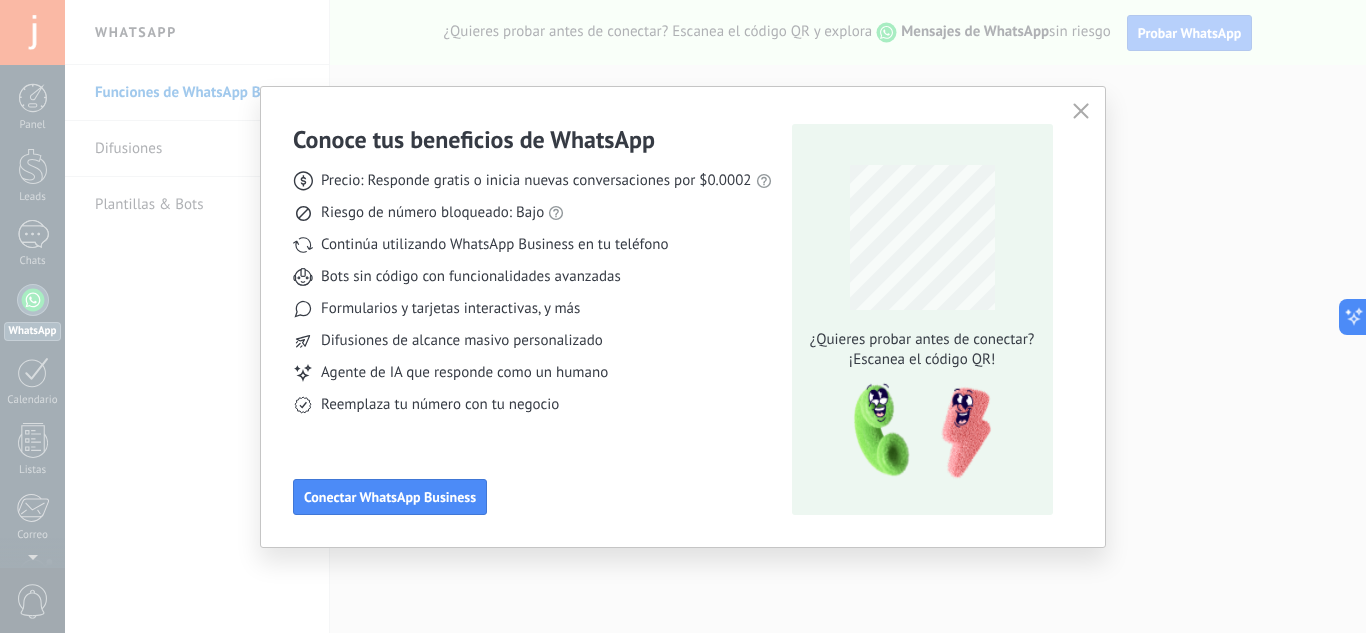 click 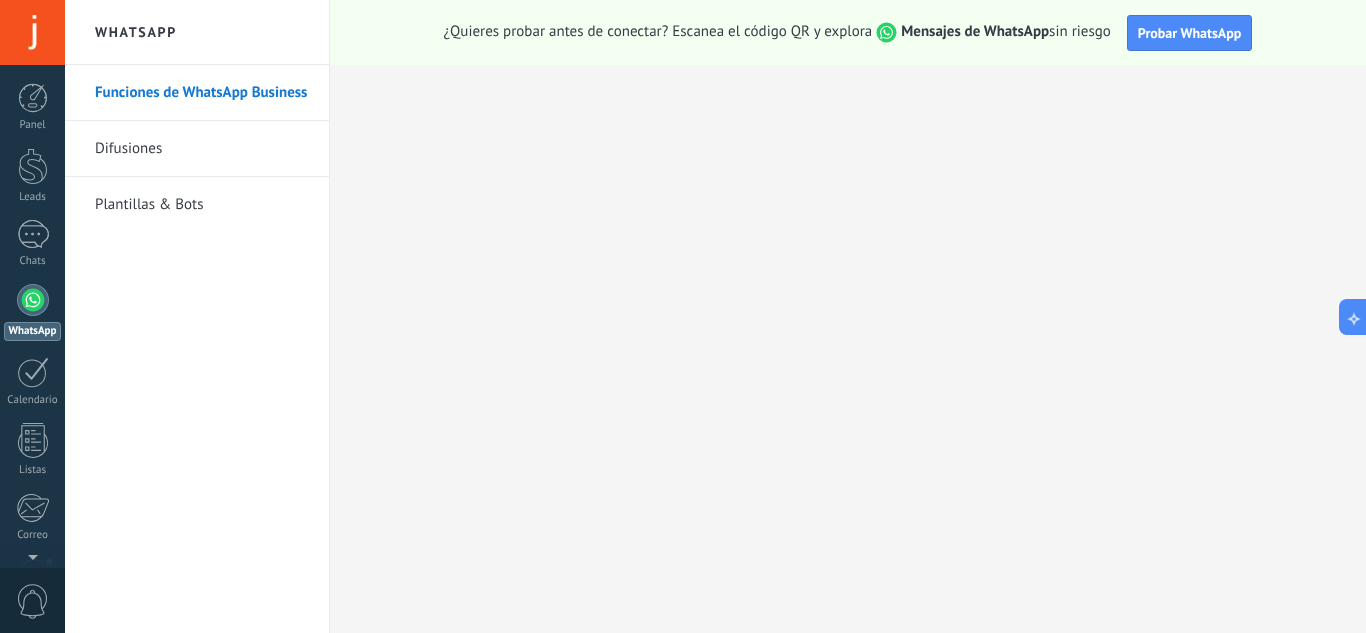 scroll, scrollTop: 199, scrollLeft: 0, axis: vertical 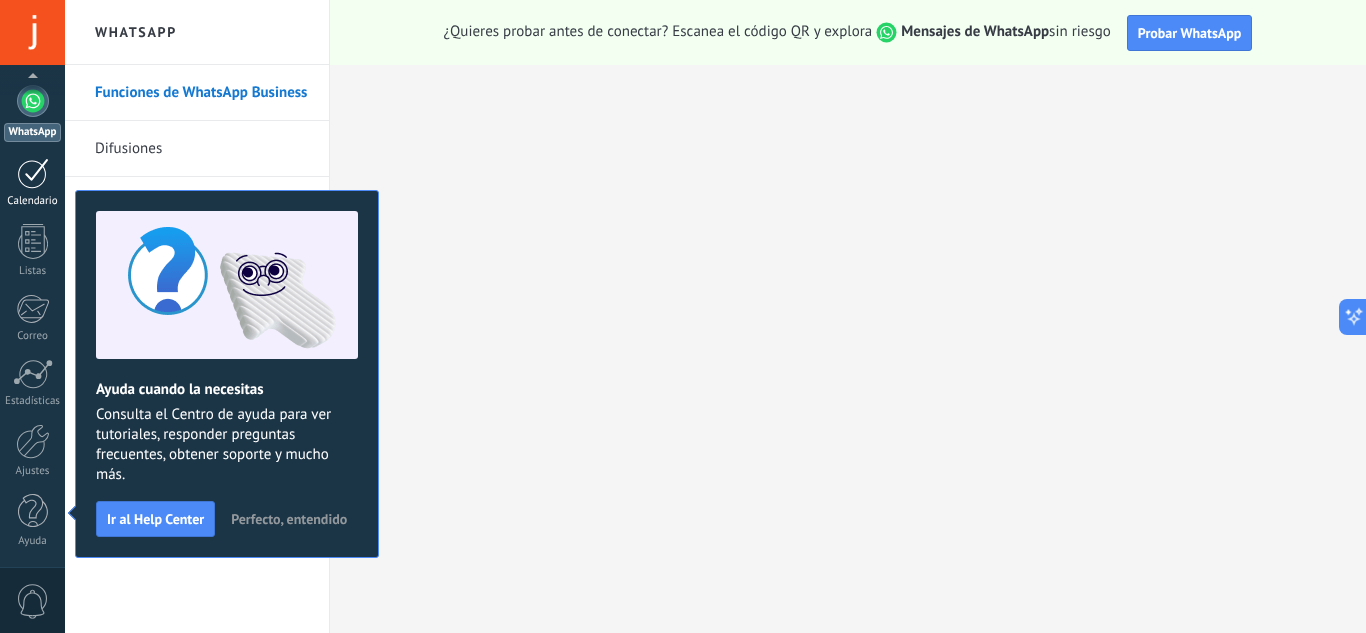click at bounding box center (33, 173) 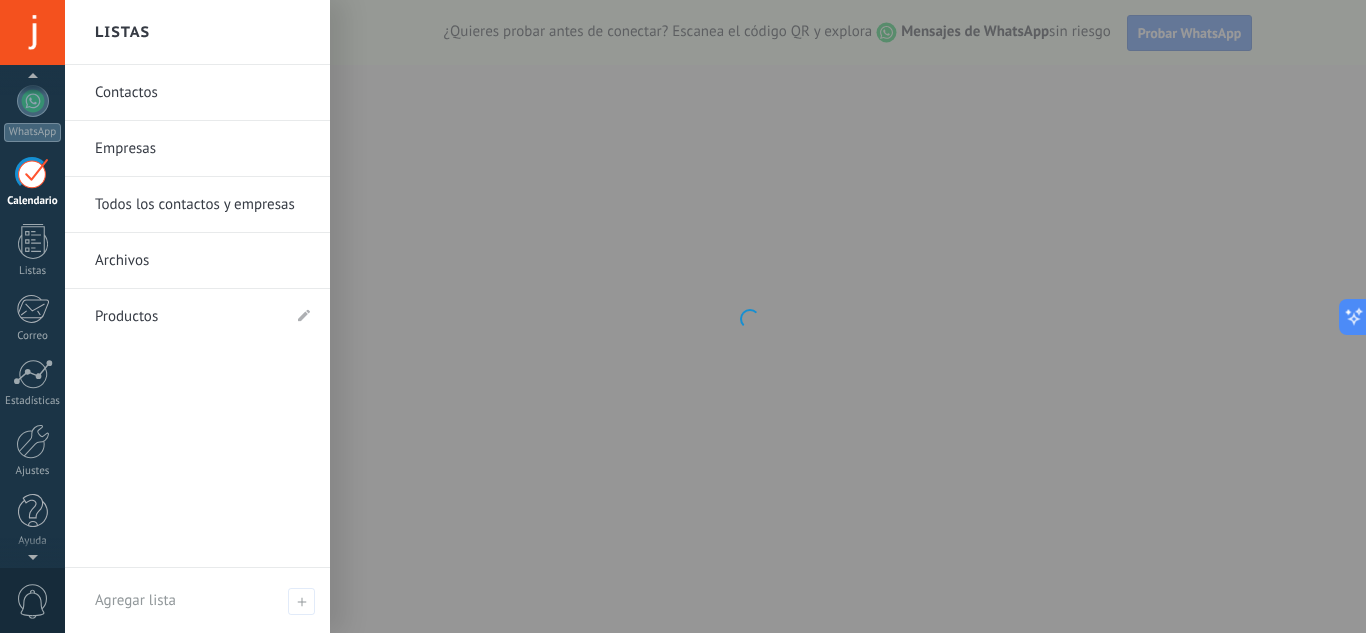 scroll, scrollTop: 58, scrollLeft: 0, axis: vertical 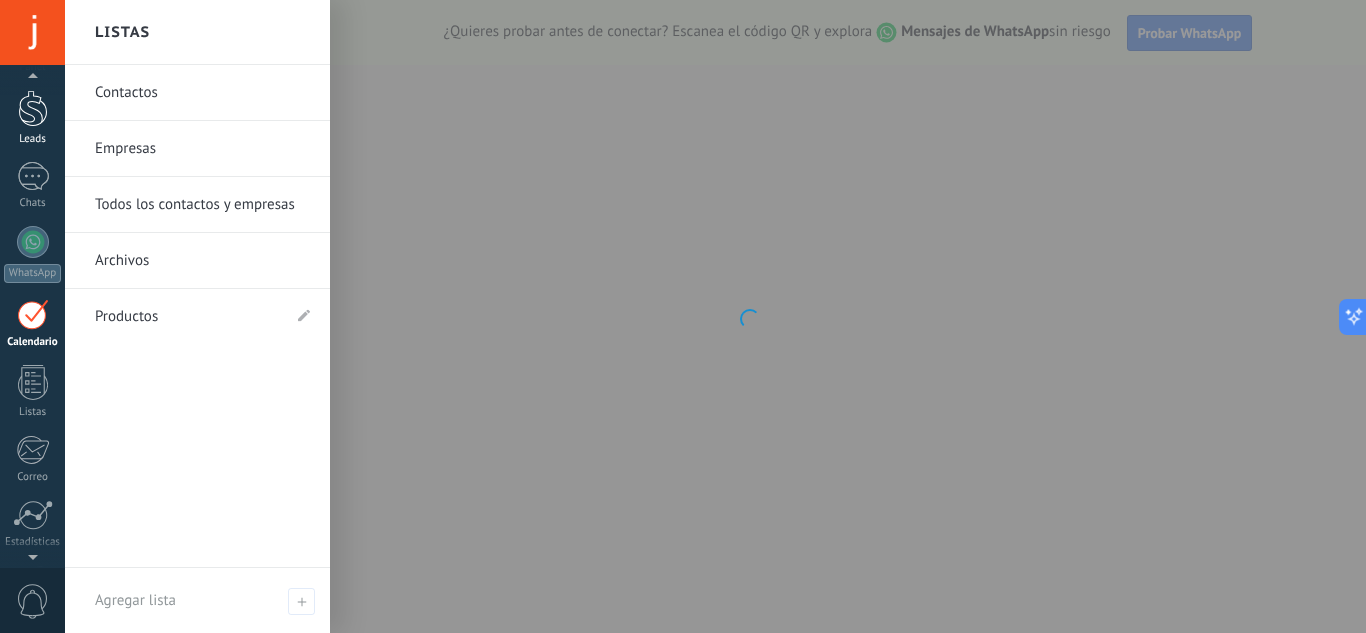 click at bounding box center [33, 108] 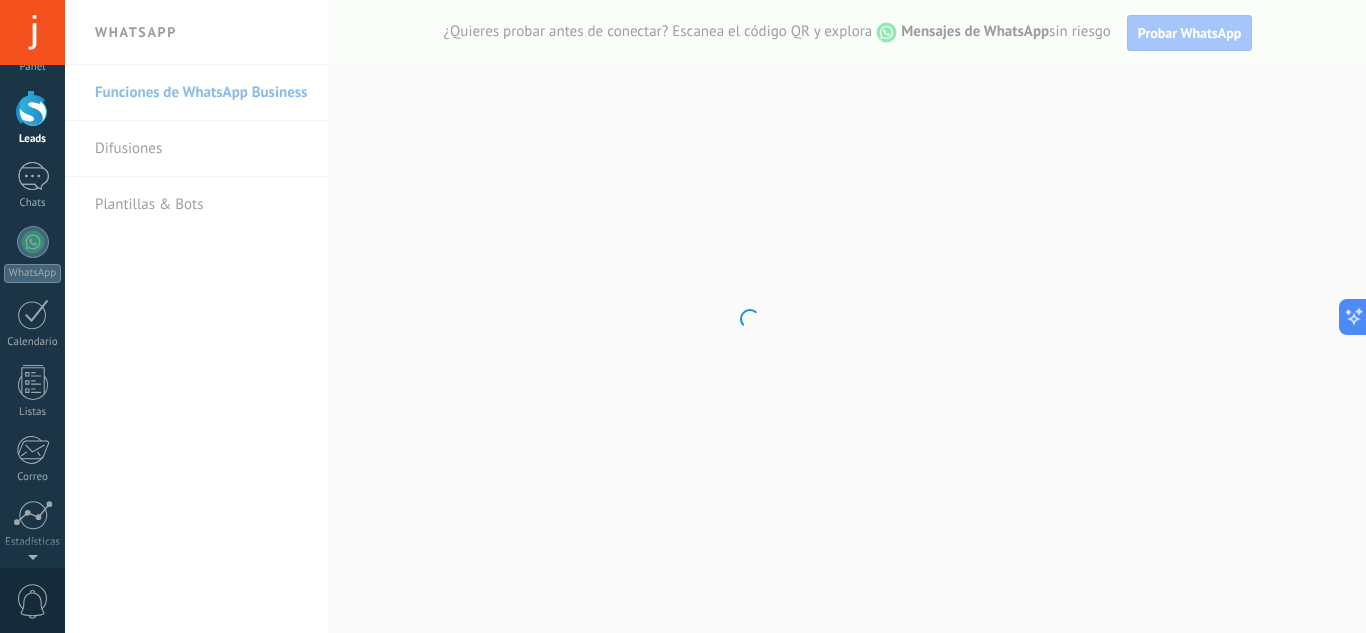 scroll, scrollTop: 0, scrollLeft: 0, axis: both 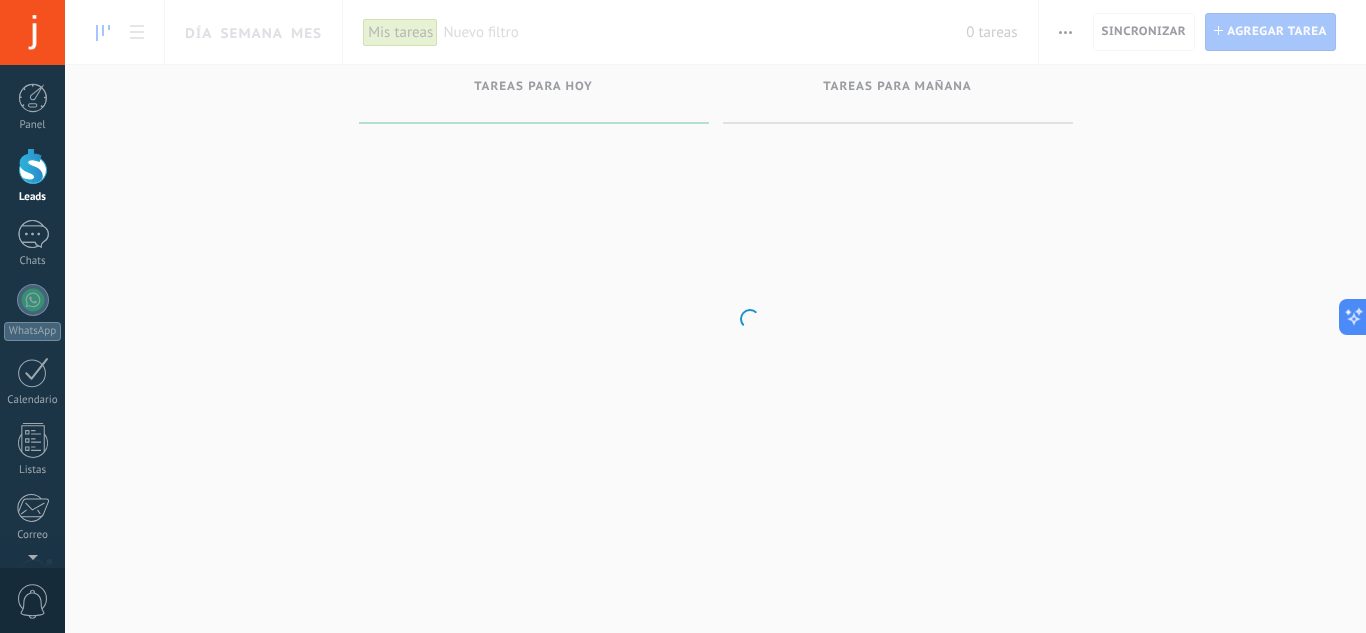 click at bounding box center [33, 166] 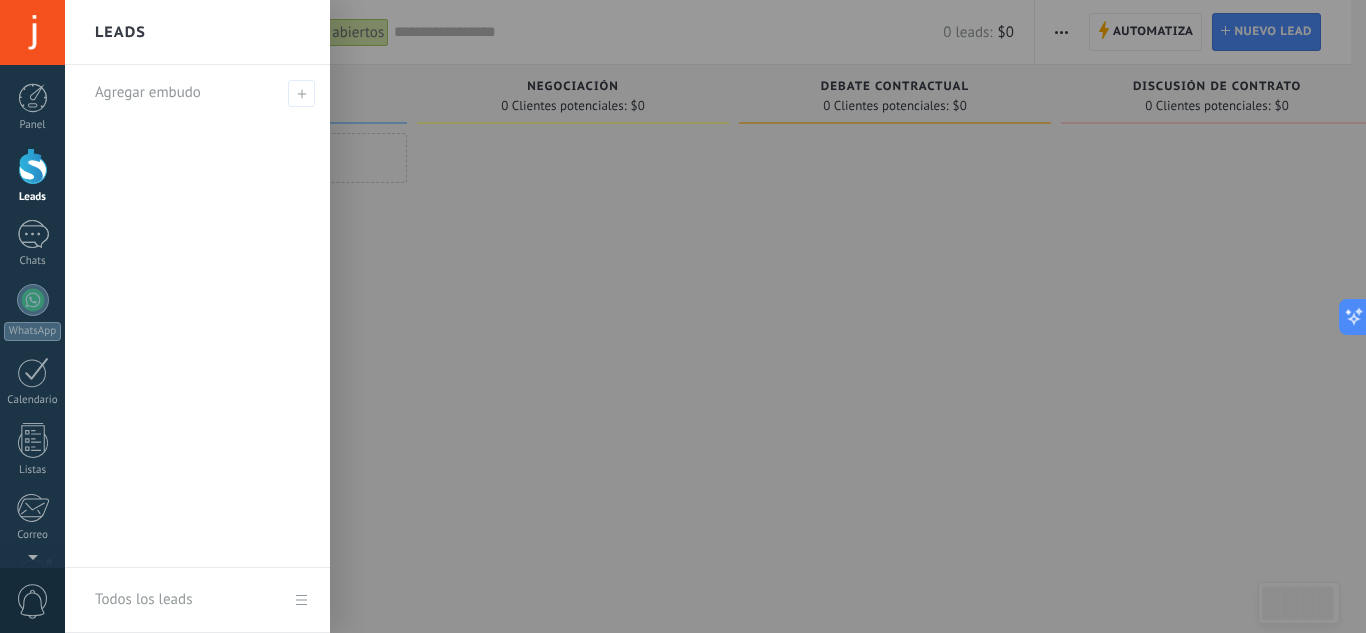 click at bounding box center (33, 166) 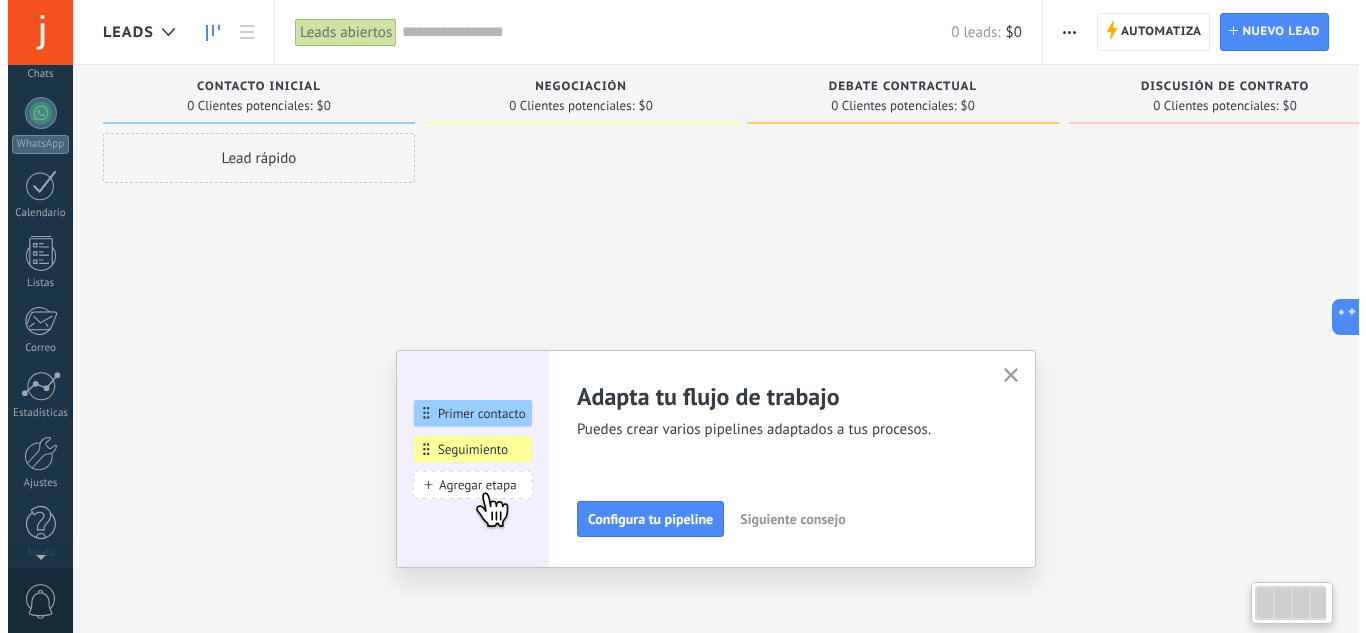 scroll, scrollTop: 0, scrollLeft: 0, axis: both 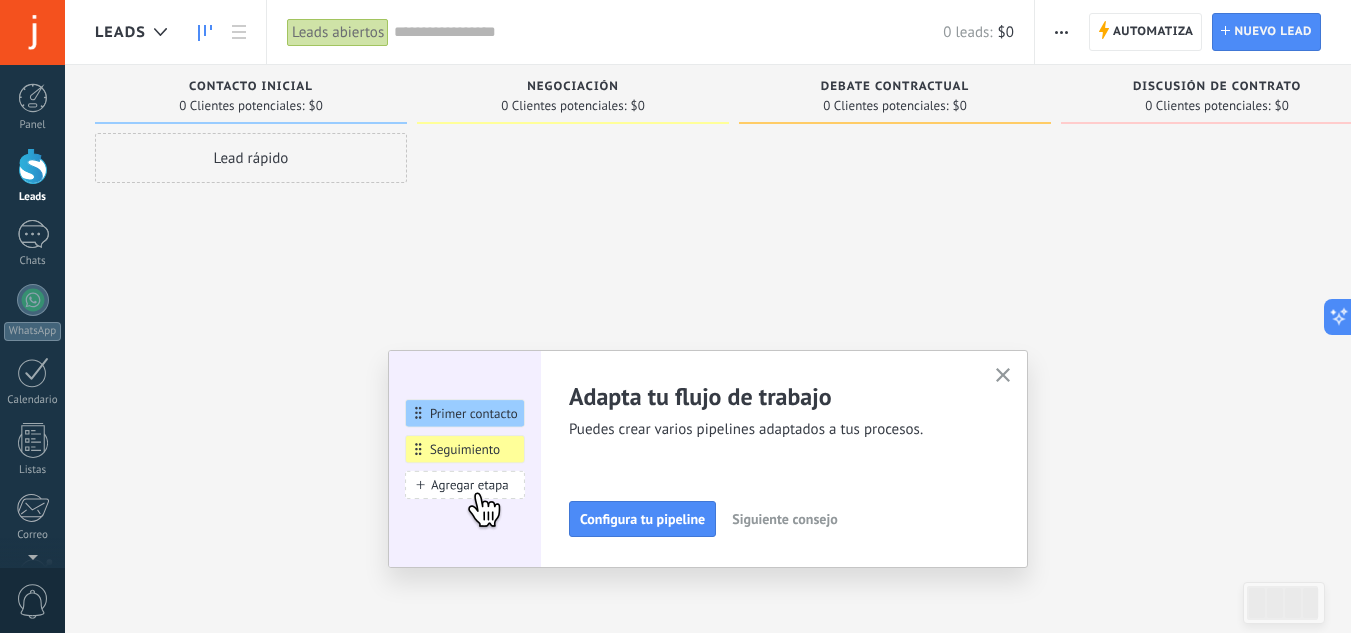 click 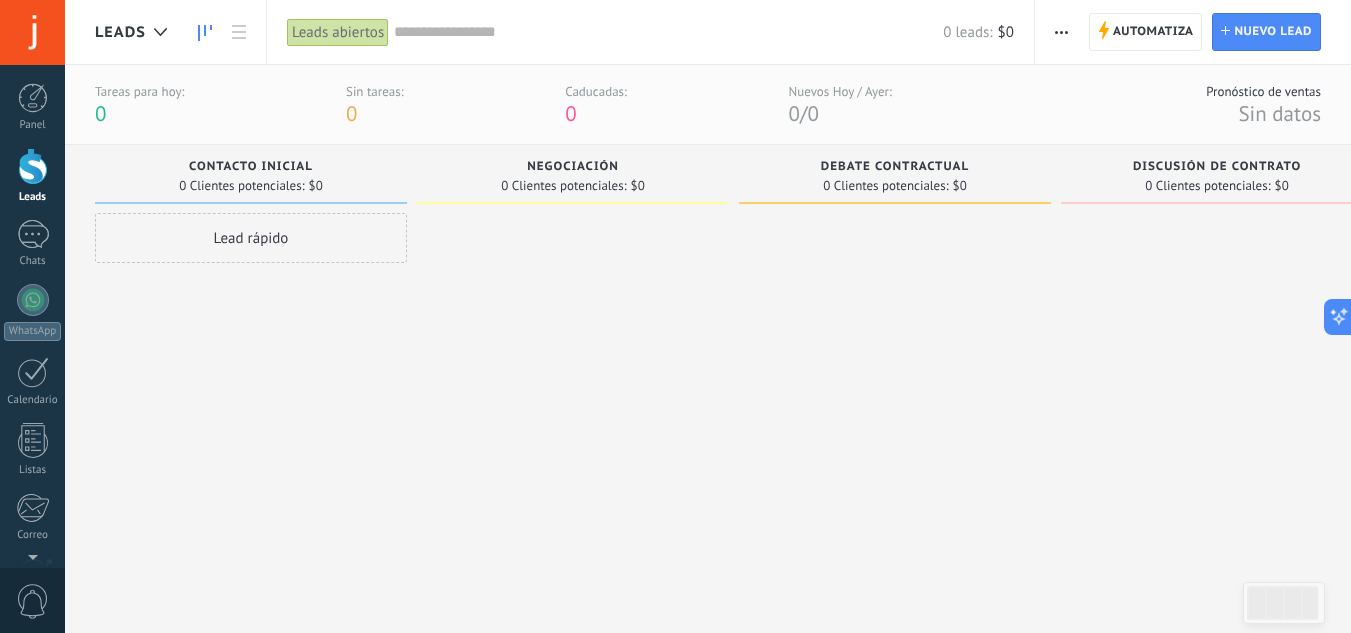 click at bounding box center [32, 32] 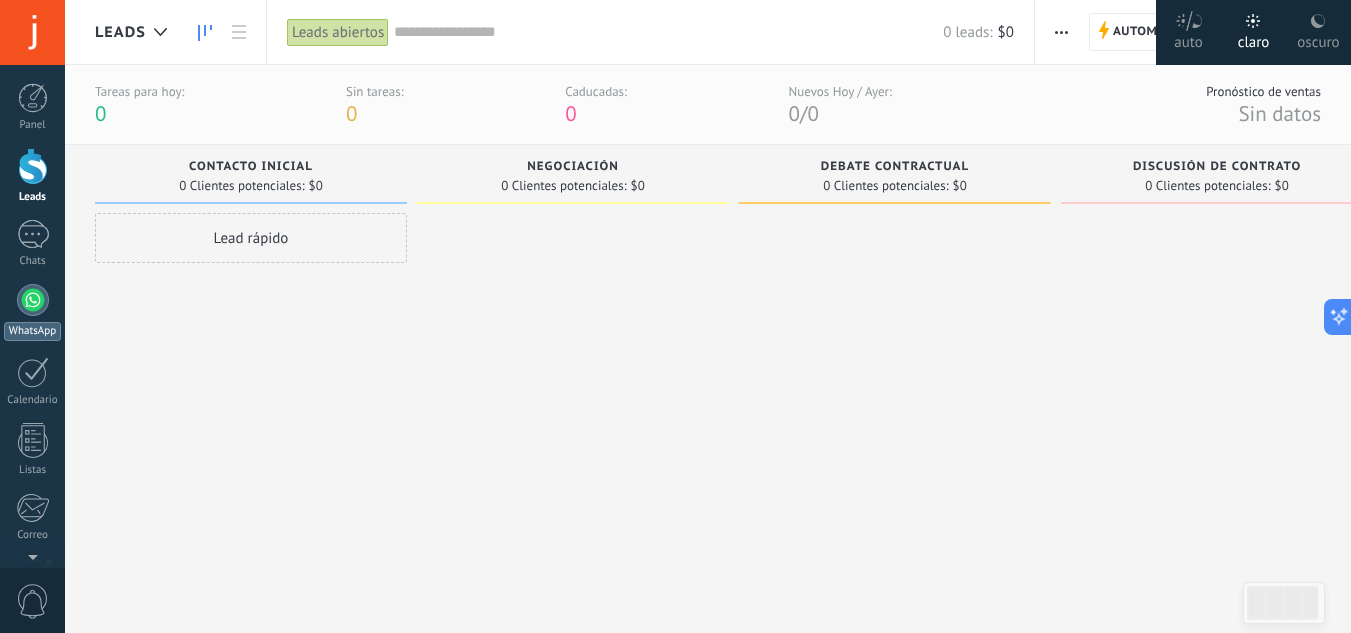 click at bounding box center (33, 300) 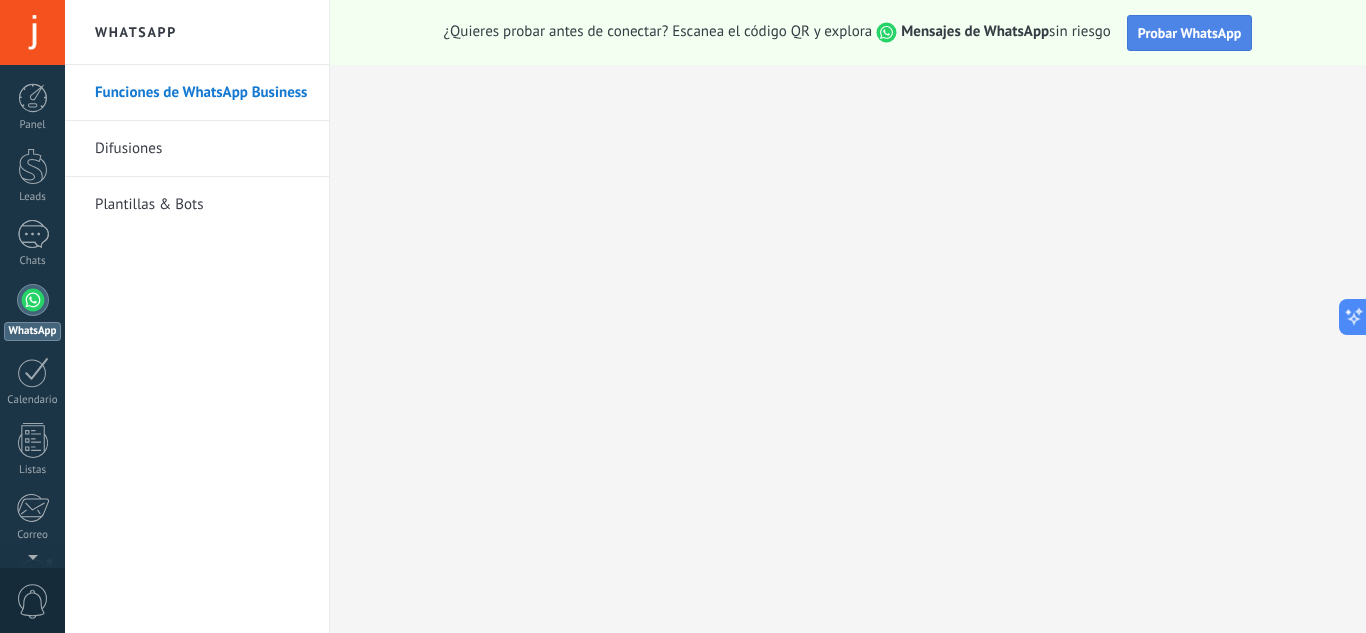 click on "Probar WhatsApp" at bounding box center [1190, 33] 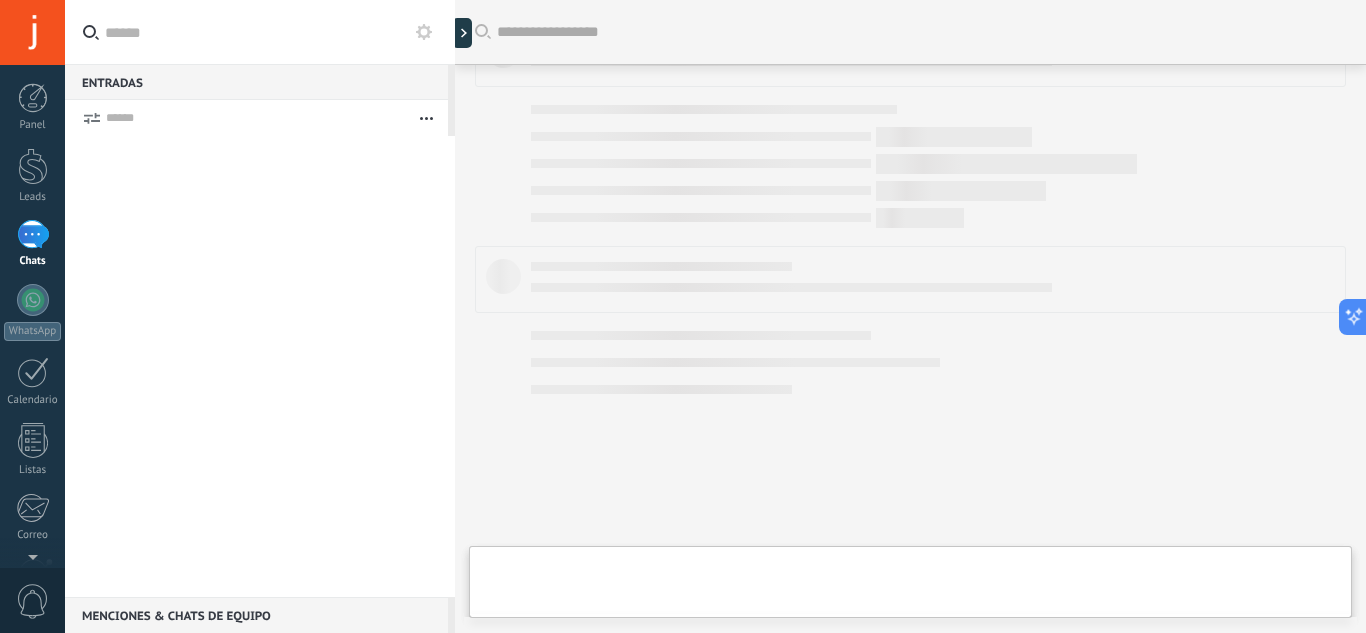 scroll, scrollTop: 712, scrollLeft: 0, axis: vertical 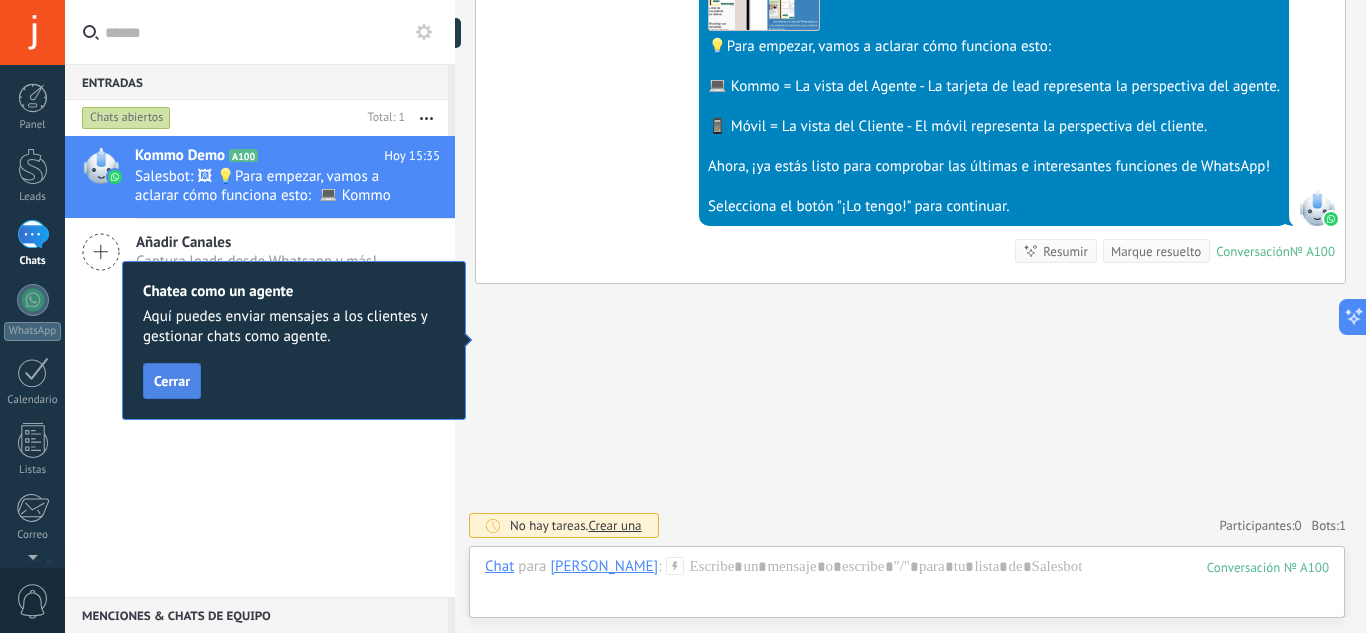 click on "Cerrar" at bounding box center [172, 381] 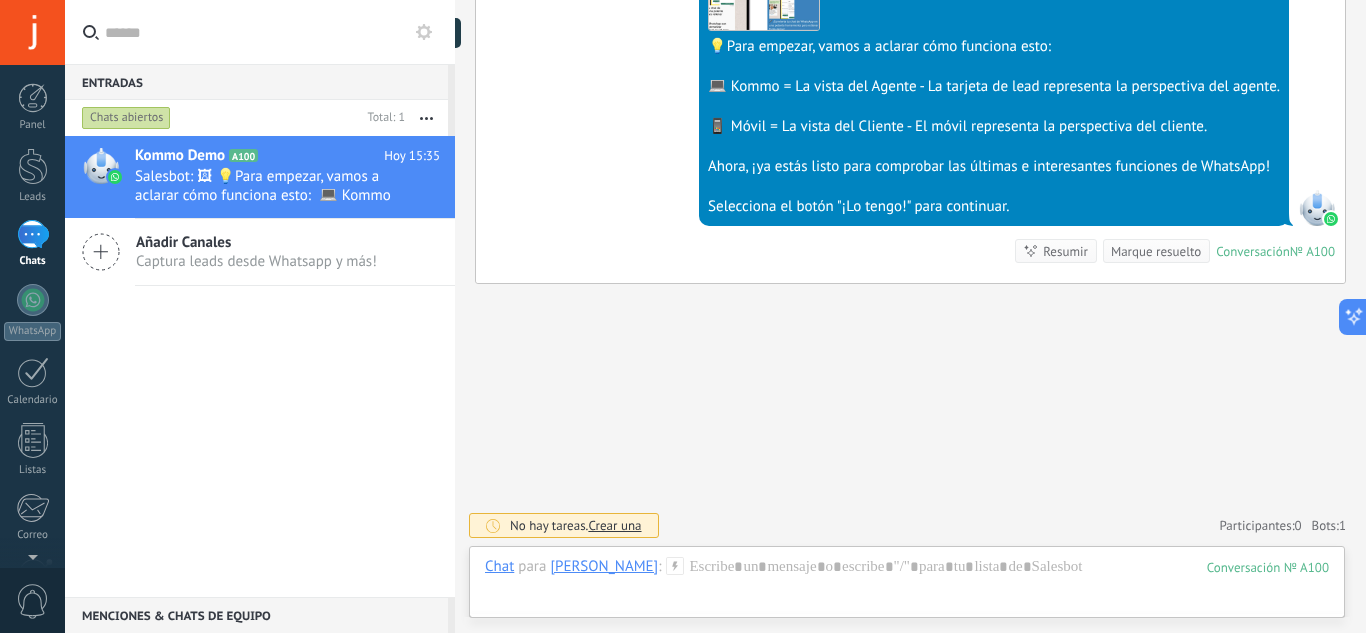 click on "Marque resuelto" at bounding box center [1156, 251] 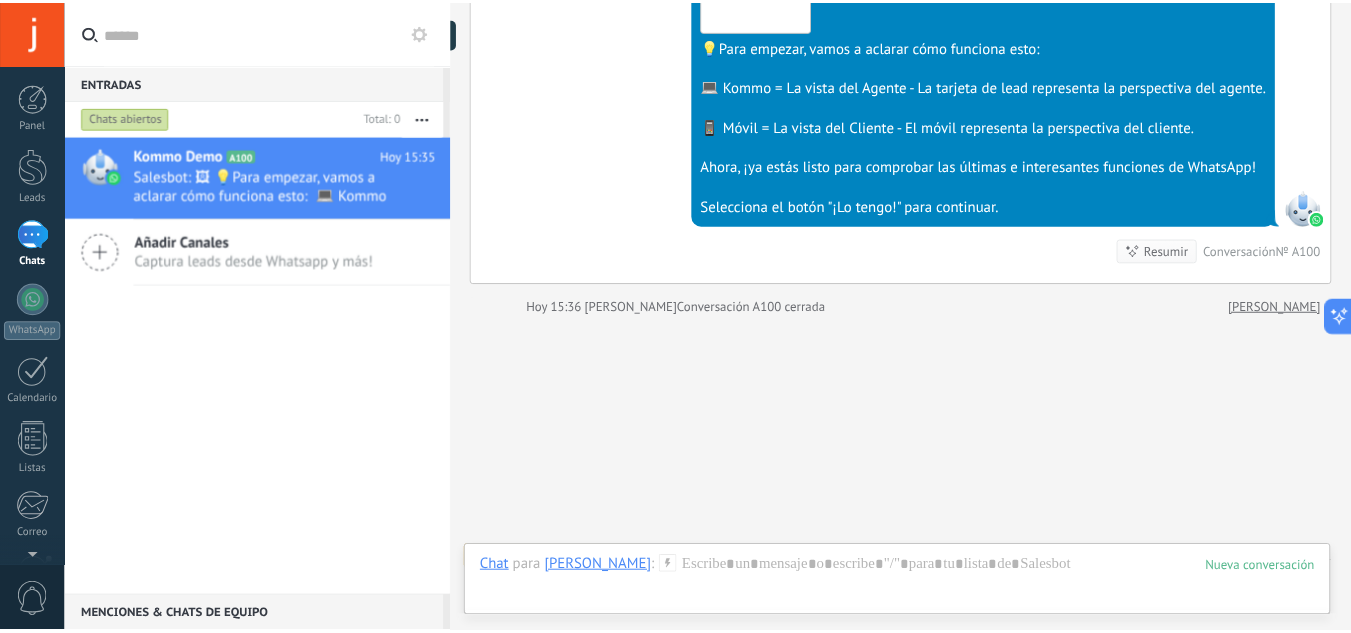 scroll, scrollTop: 745, scrollLeft: 0, axis: vertical 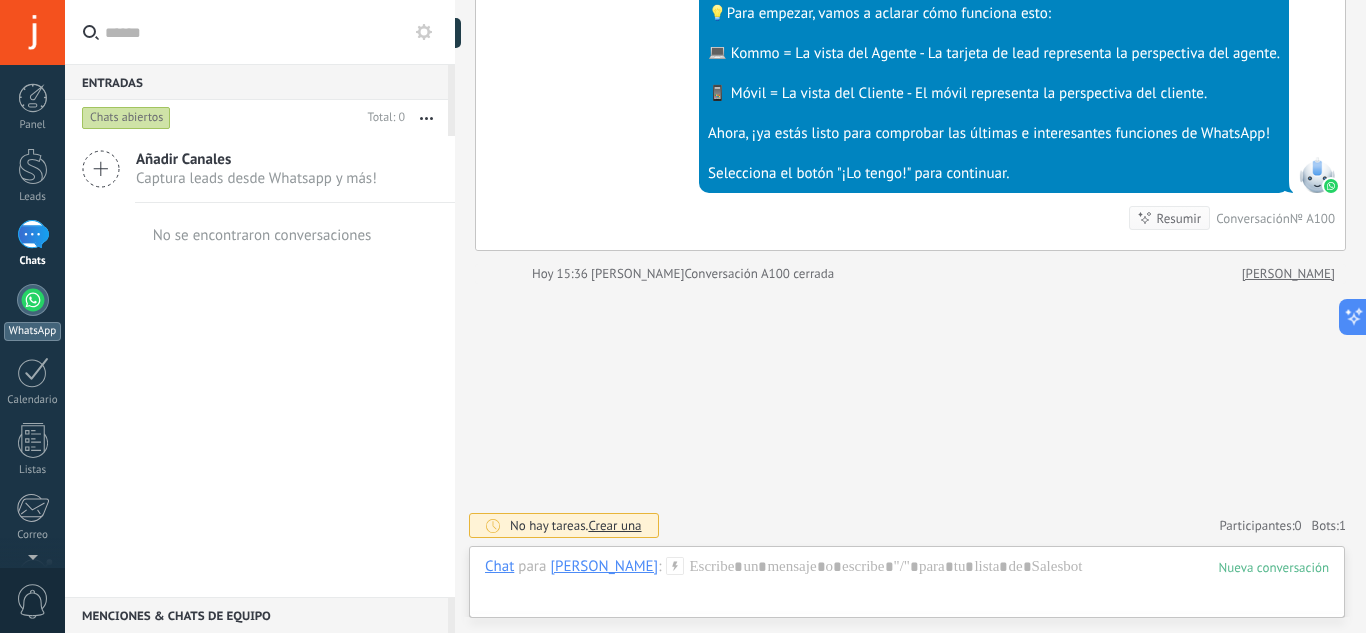 click at bounding box center [33, 300] 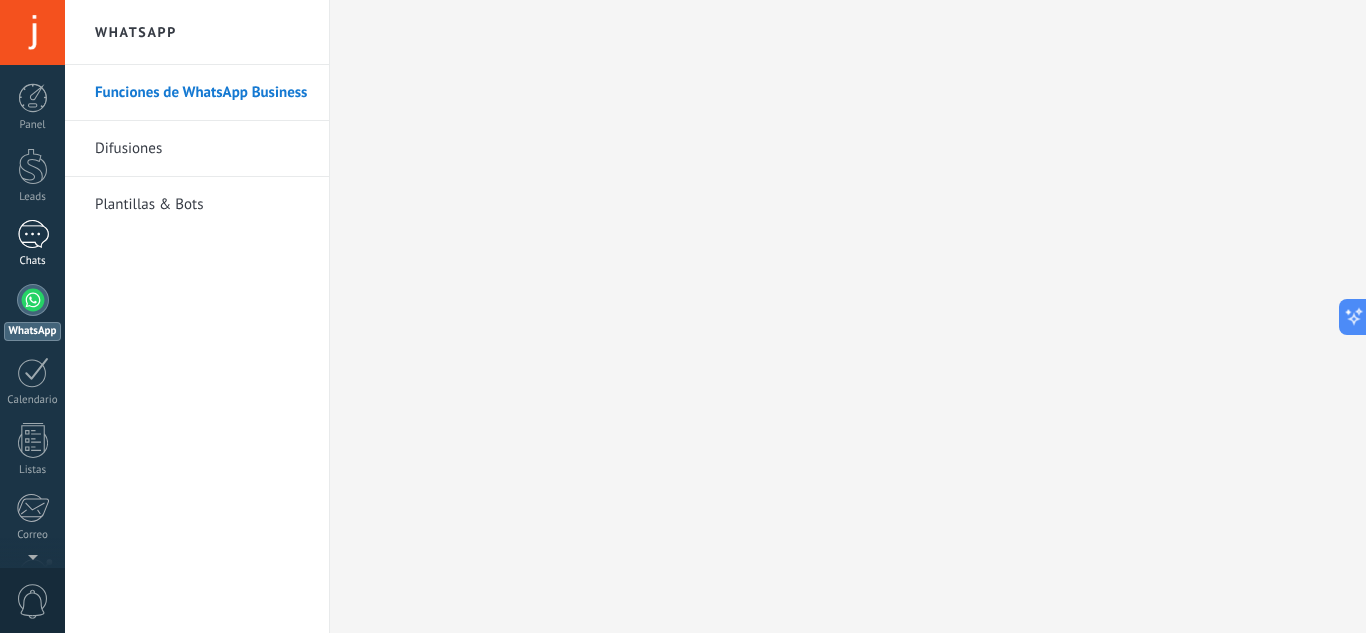 click on "1" at bounding box center [33, 234] 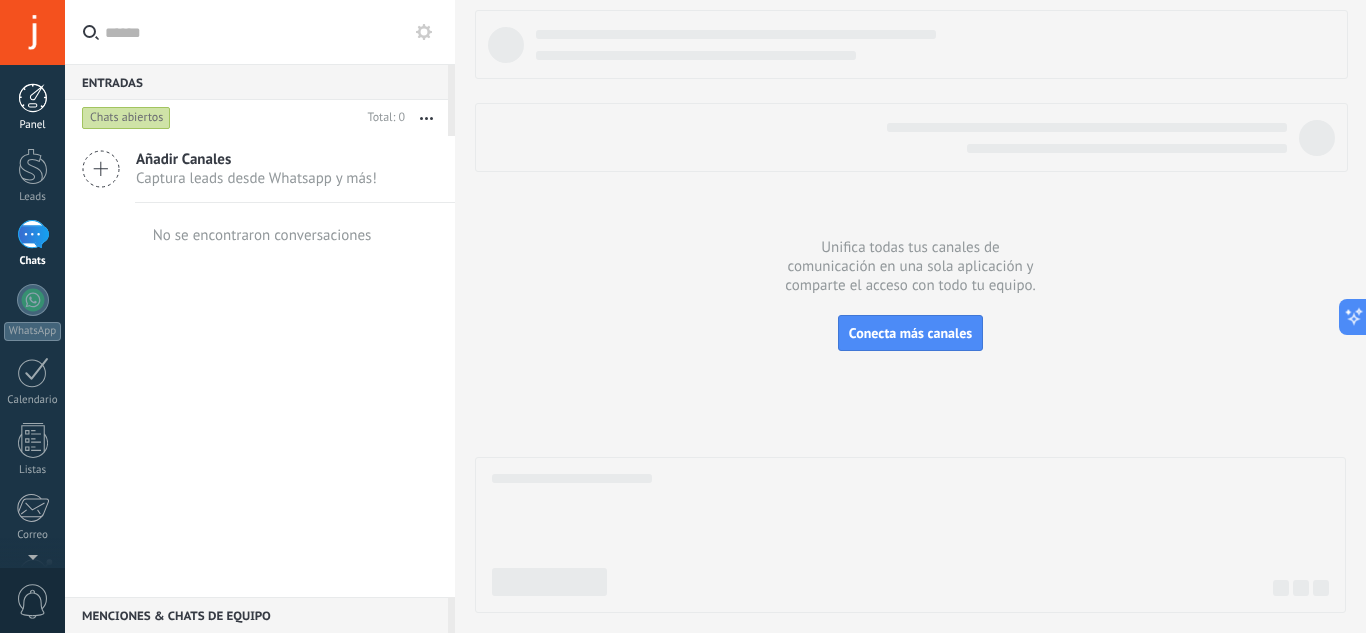 click at bounding box center [33, 98] 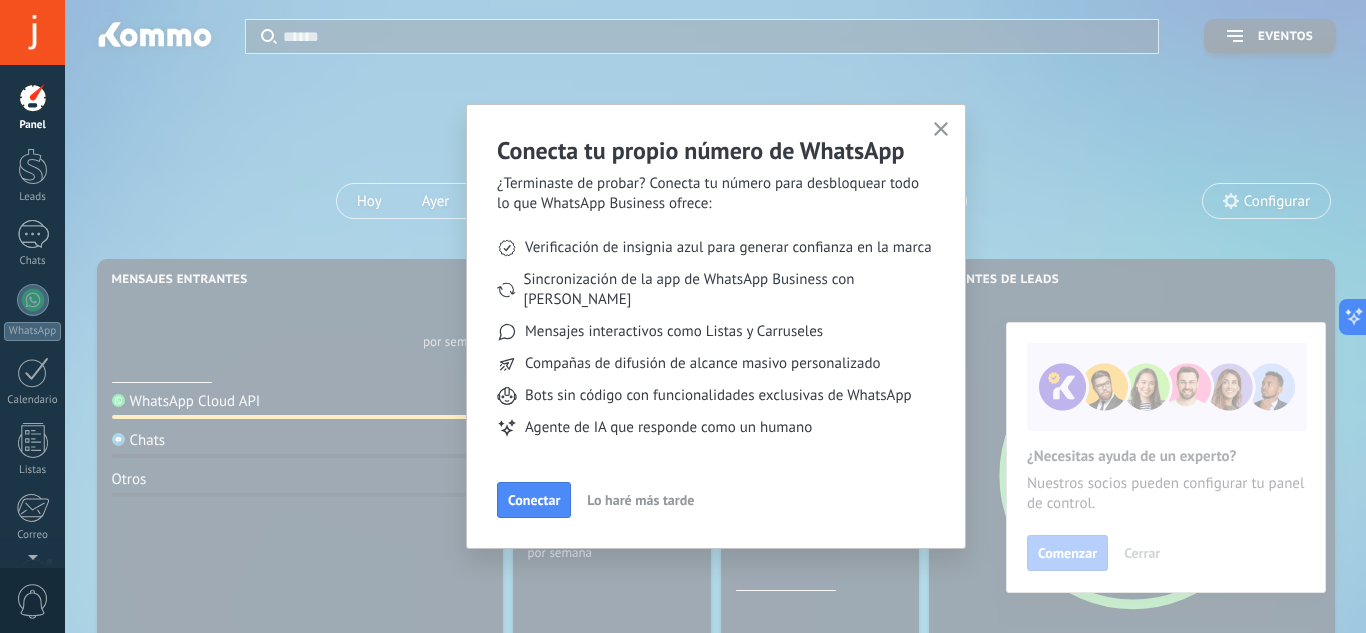 click at bounding box center [941, 130] 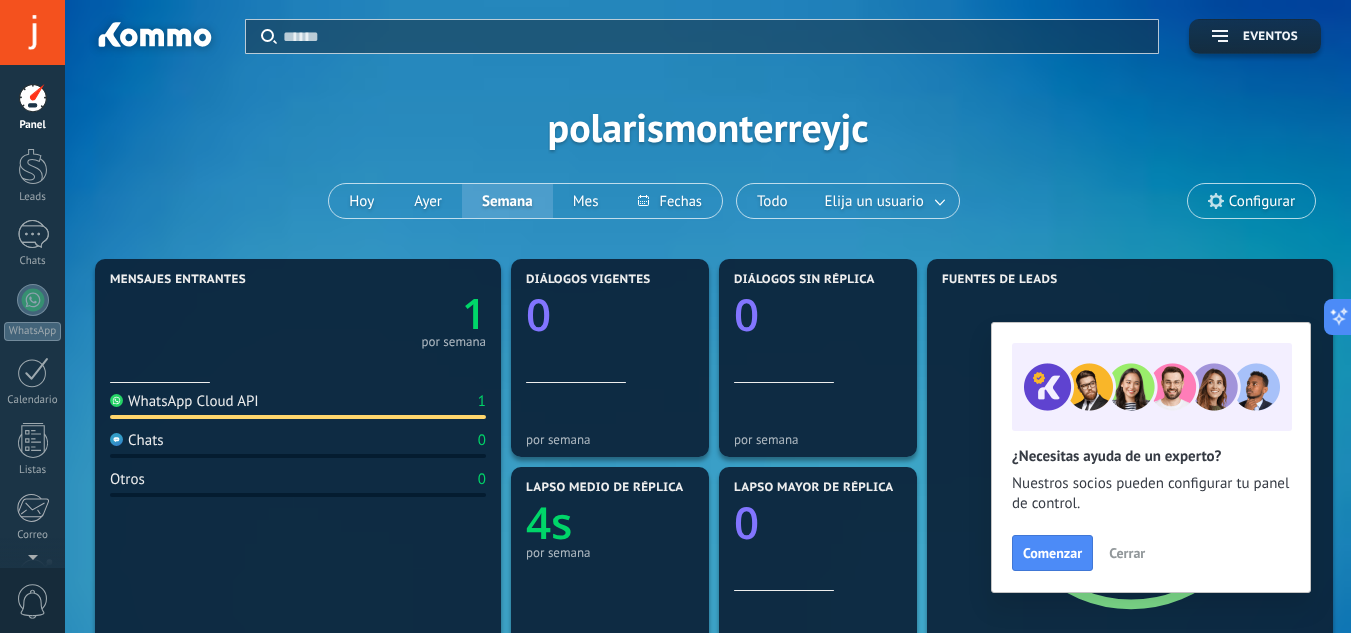 click on "Cerrar" at bounding box center [1127, 553] 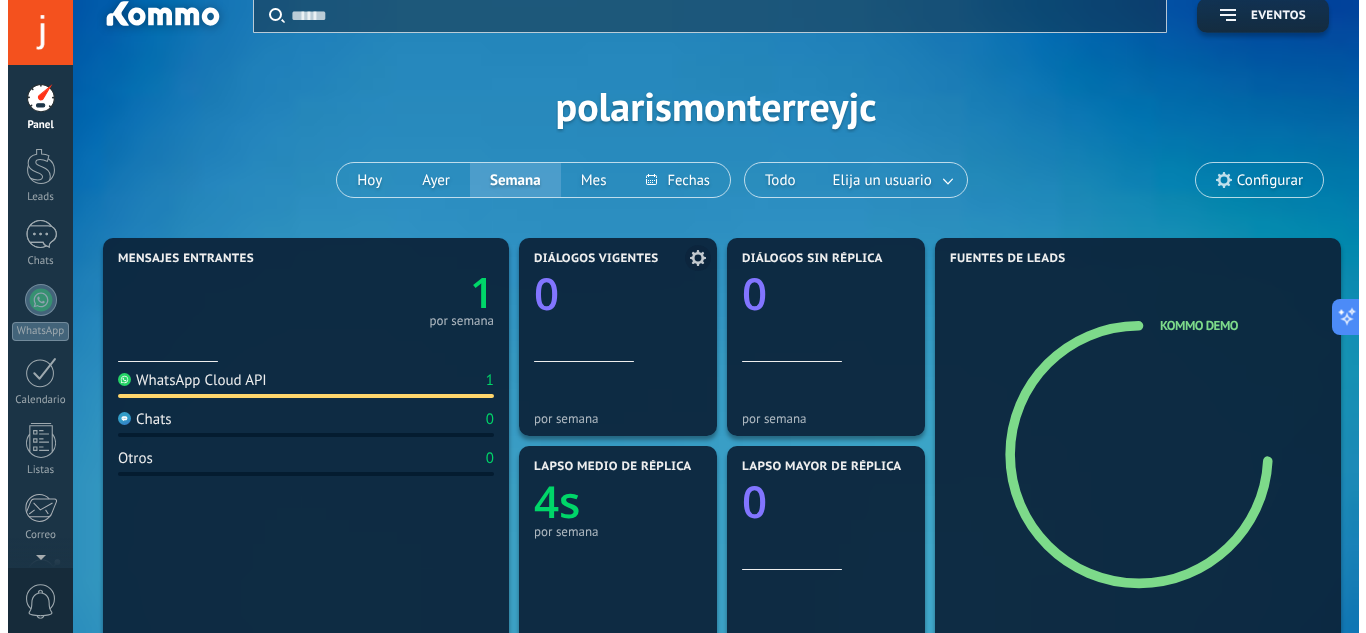 scroll, scrollTop: 0, scrollLeft: 0, axis: both 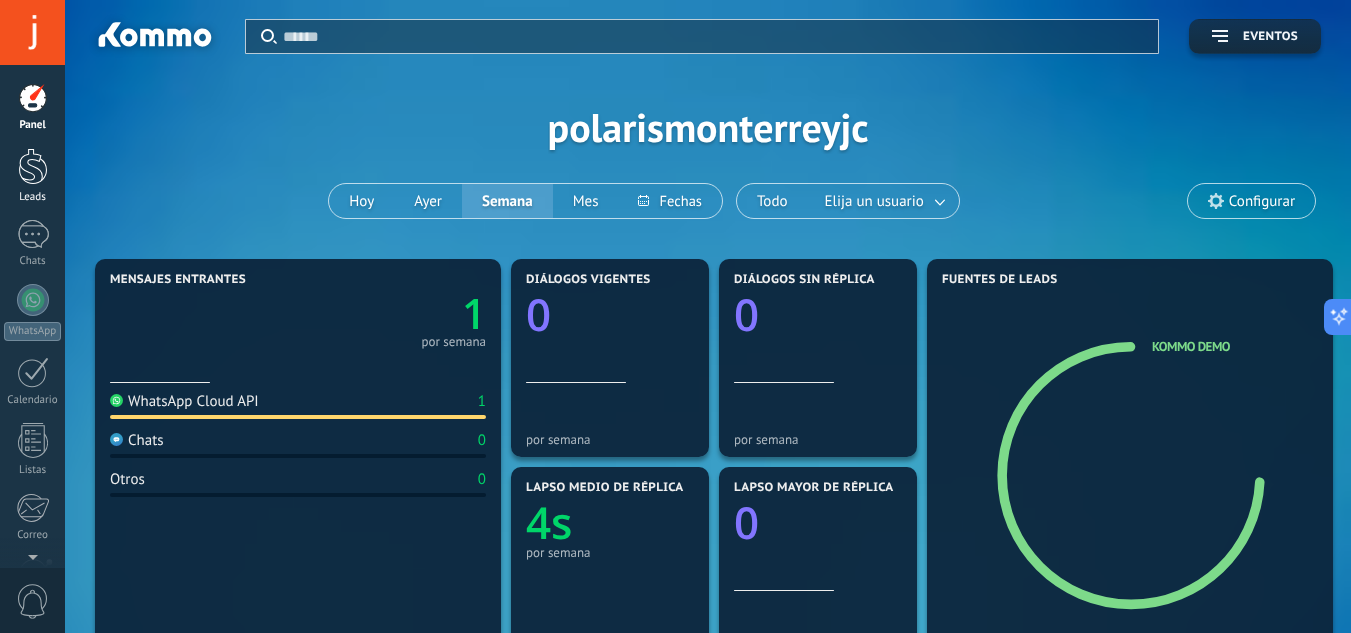 click at bounding box center (33, 166) 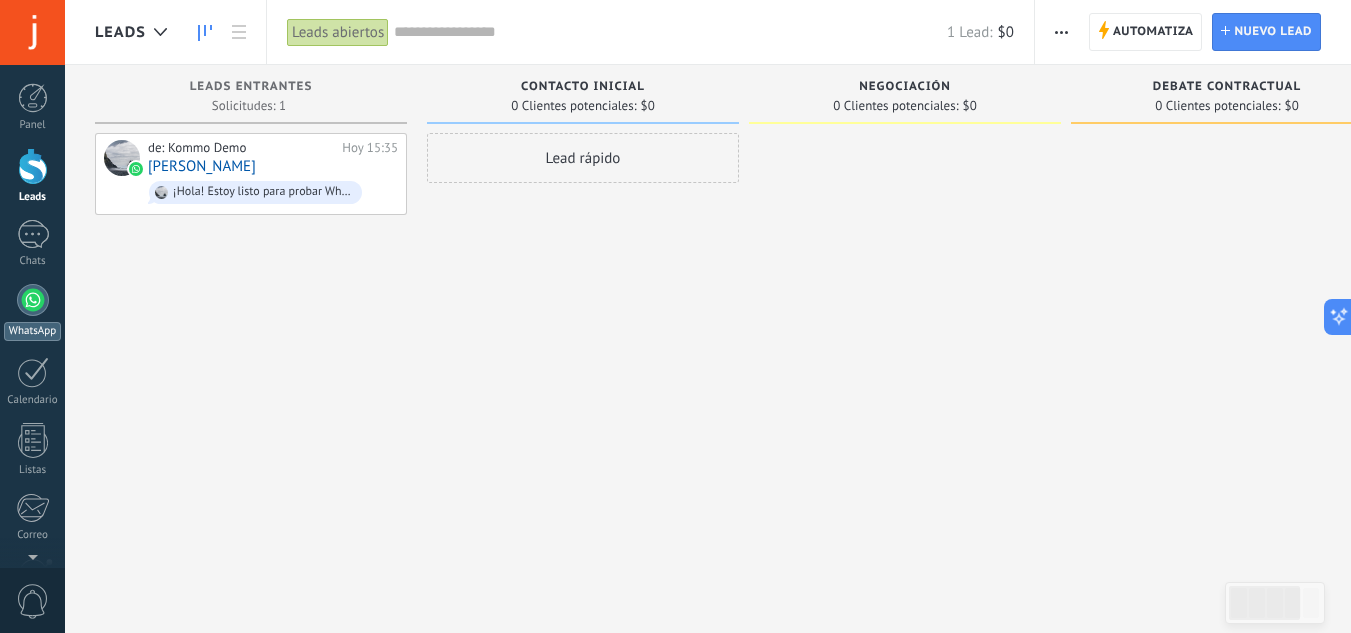 click at bounding box center [33, 300] 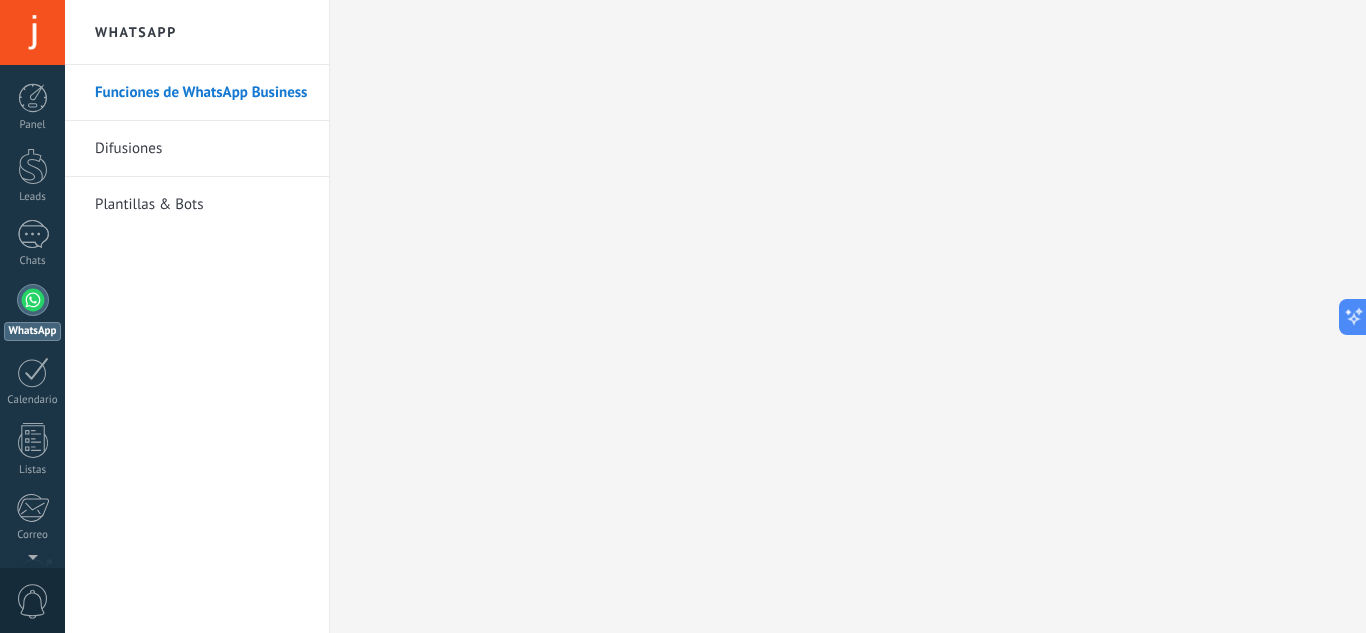 click on "Difusiones" at bounding box center [202, 149] 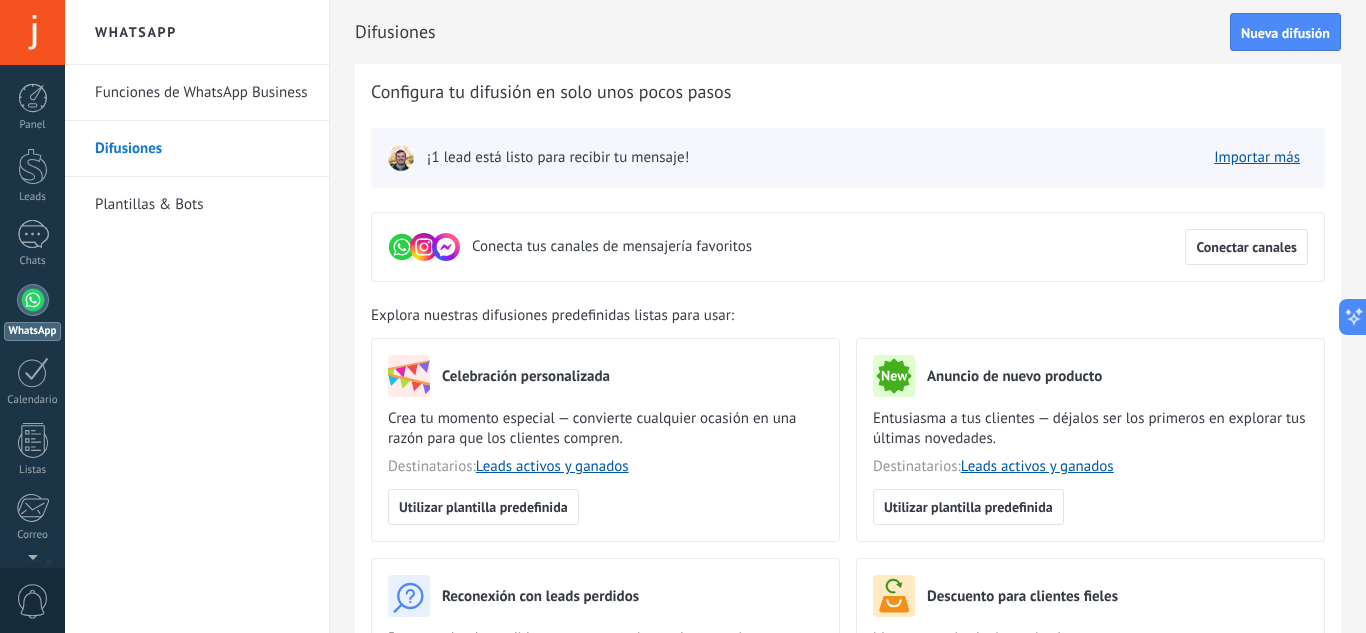 click on "Importar más" at bounding box center [1257, 158] 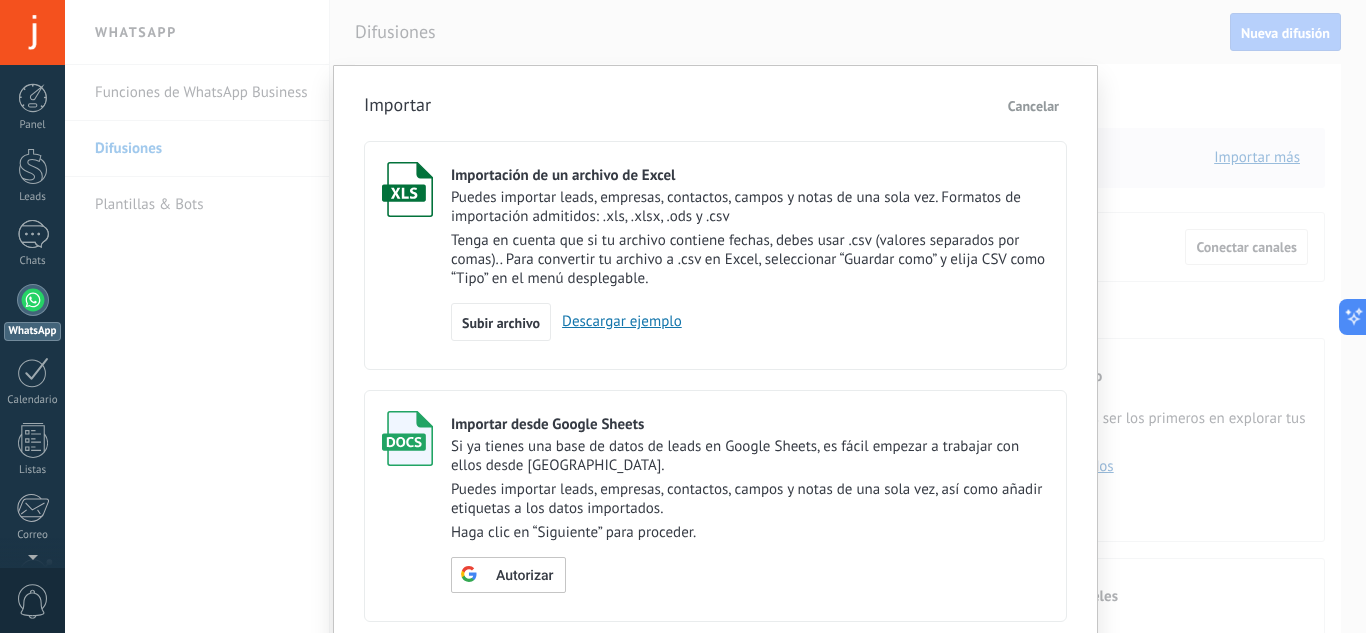click on "Cancelar" at bounding box center (1033, 106) 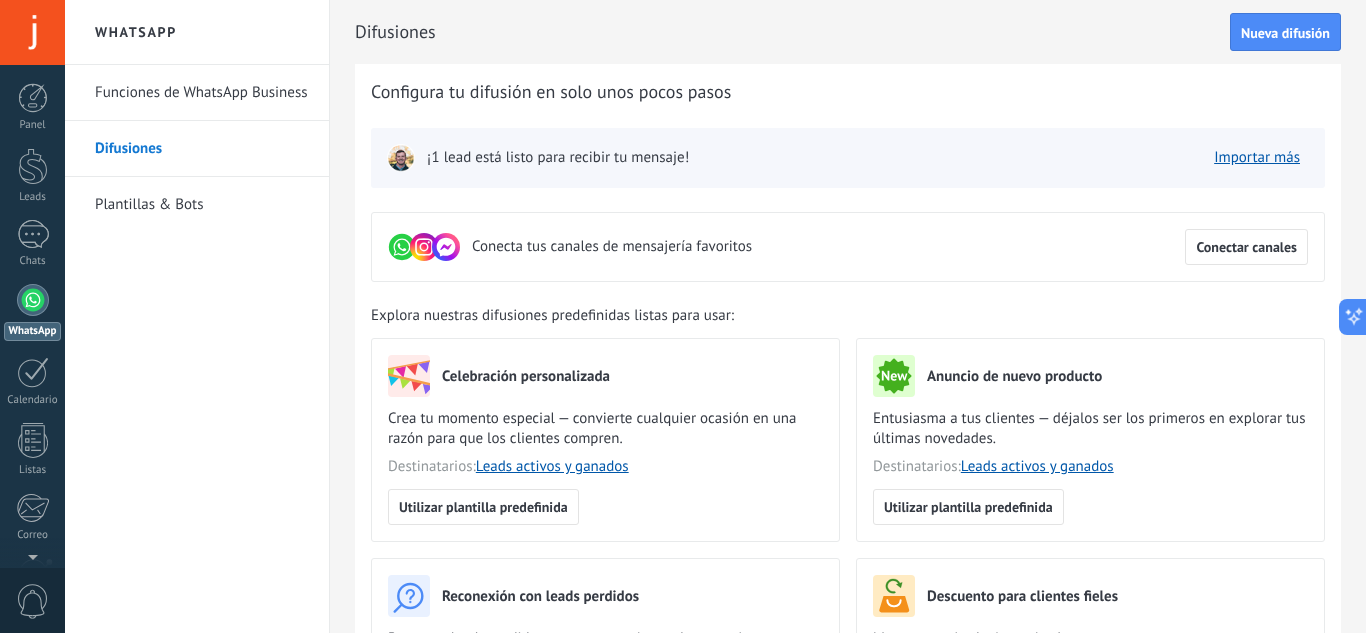 click on "¡1 lead está listo para recibir tu mensaje! Importar más" at bounding box center (848, 158) 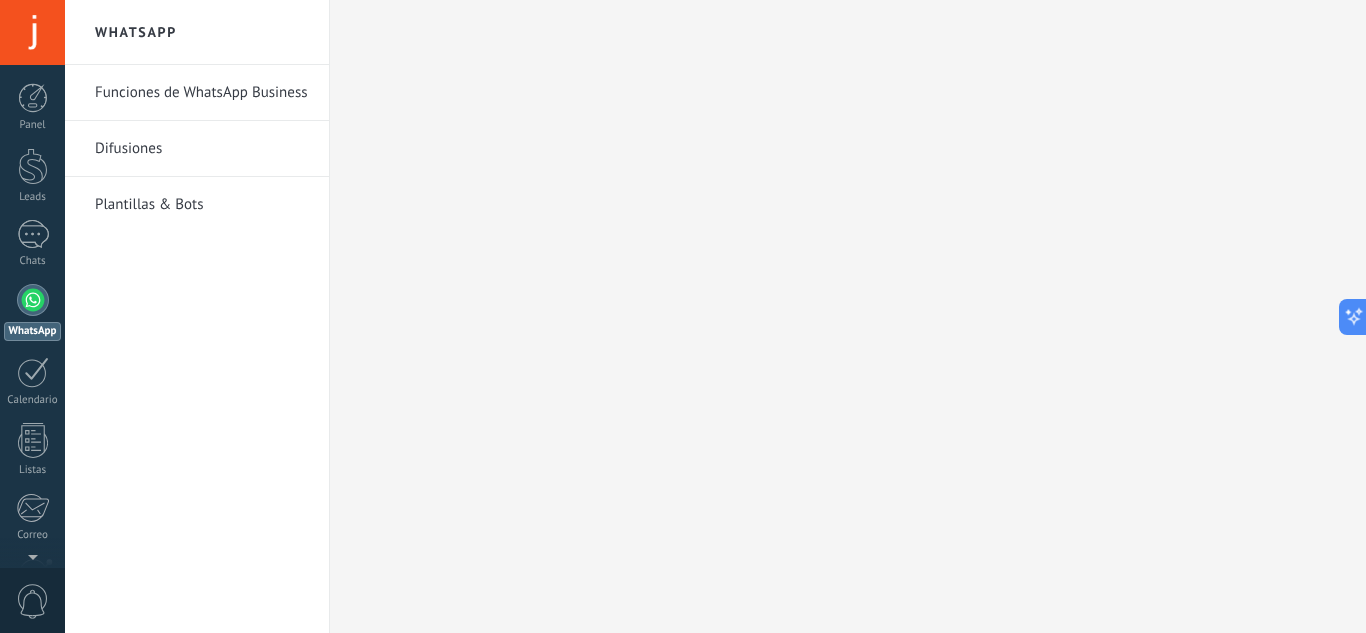 click on "Difusiones" at bounding box center (202, 149) 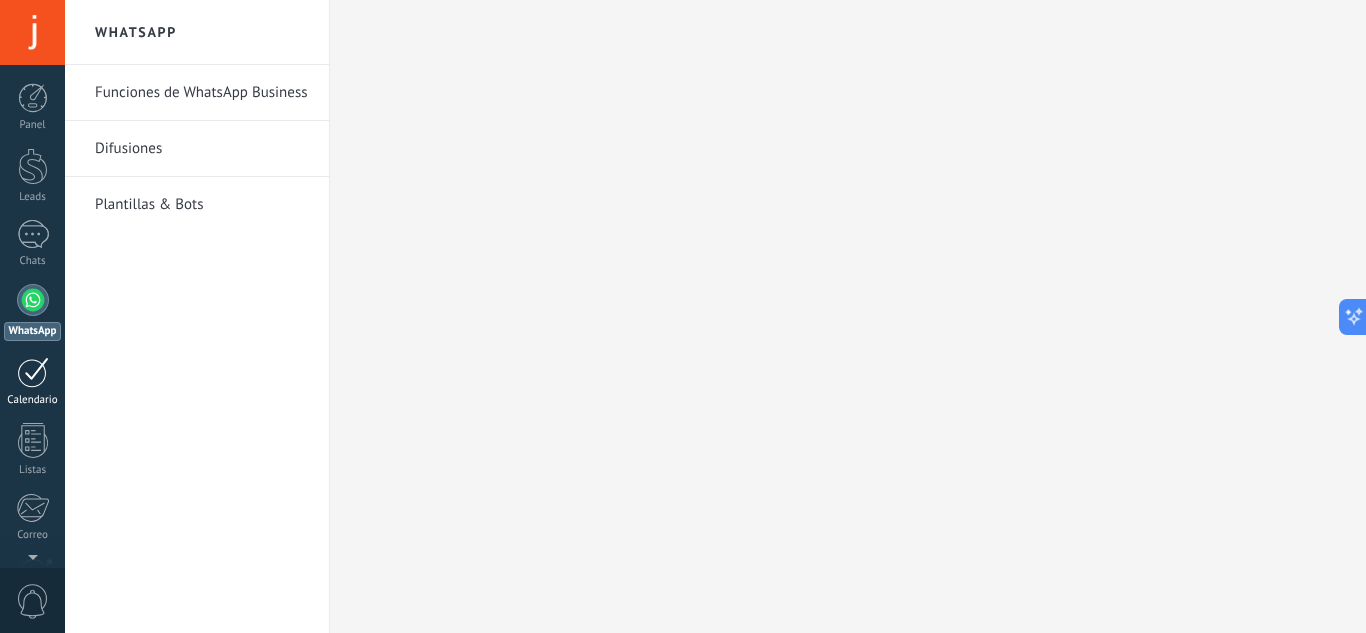 click at bounding box center [33, 372] 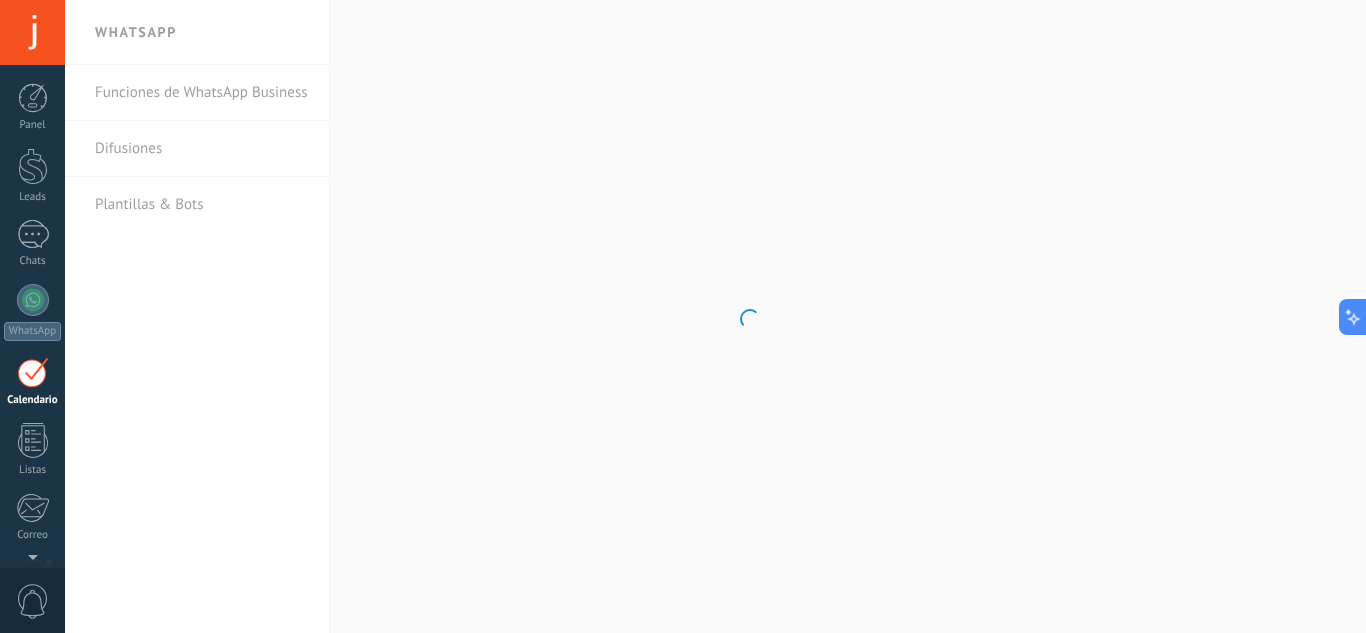 scroll, scrollTop: 58, scrollLeft: 0, axis: vertical 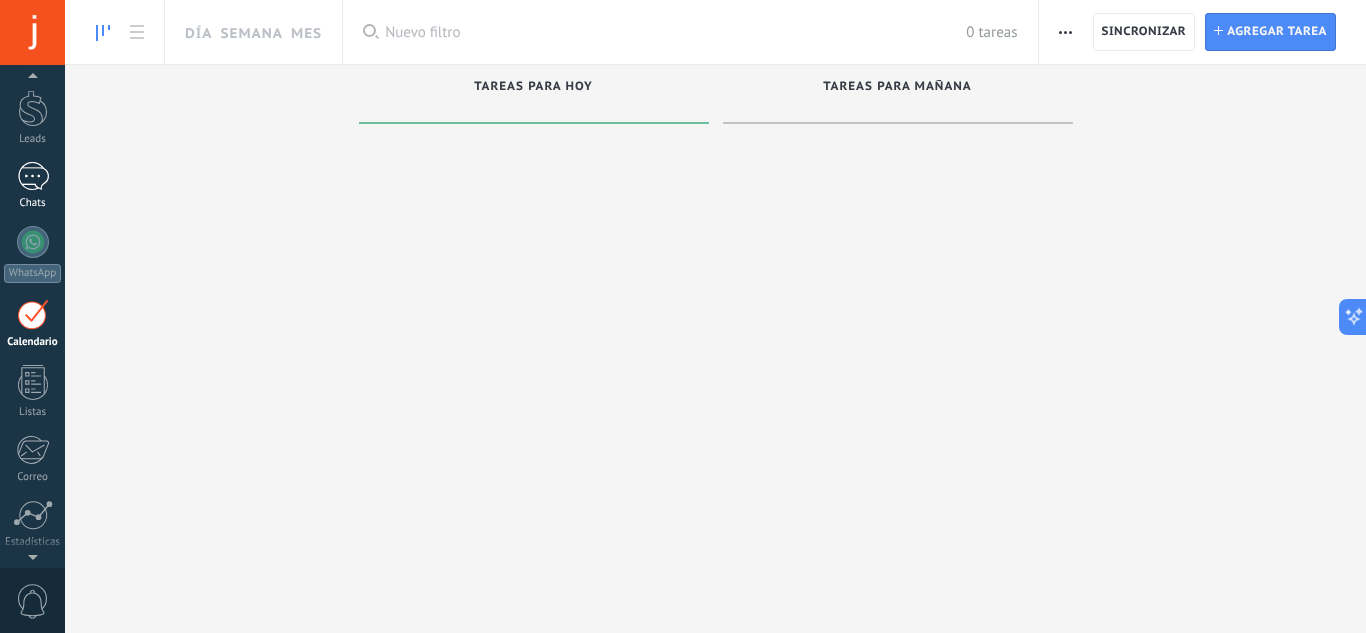 click on "1
Chats" at bounding box center (32, 186) 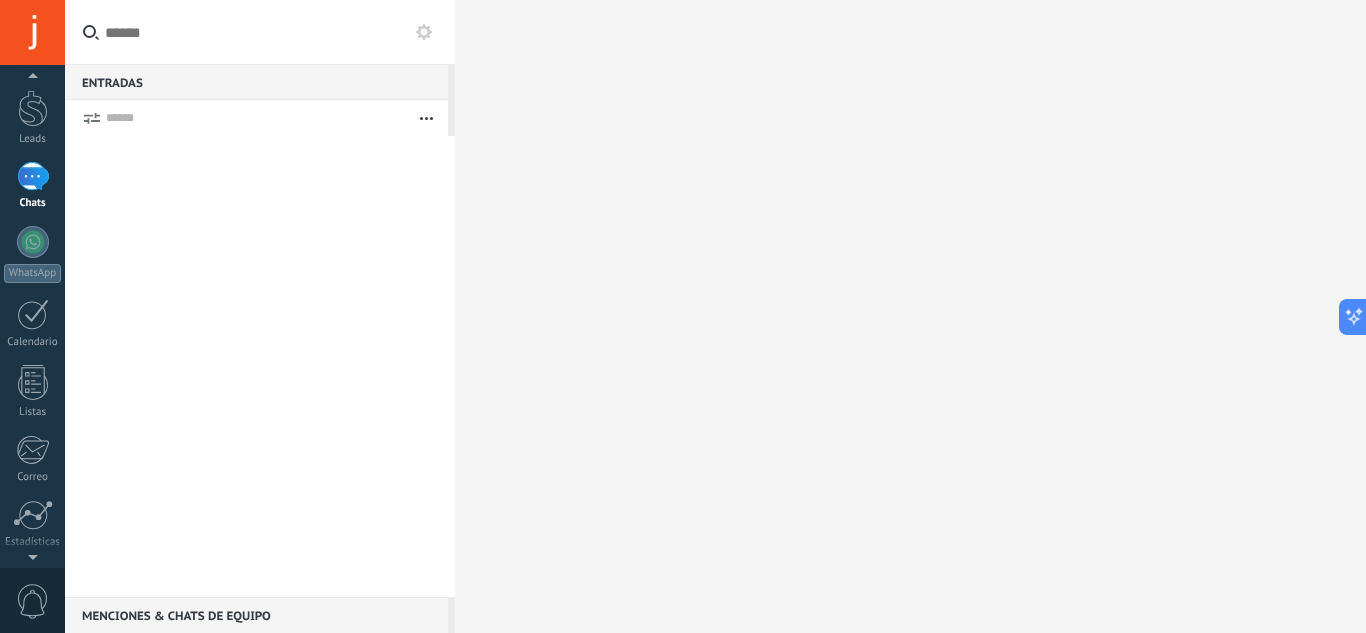 scroll, scrollTop: 0, scrollLeft: 0, axis: both 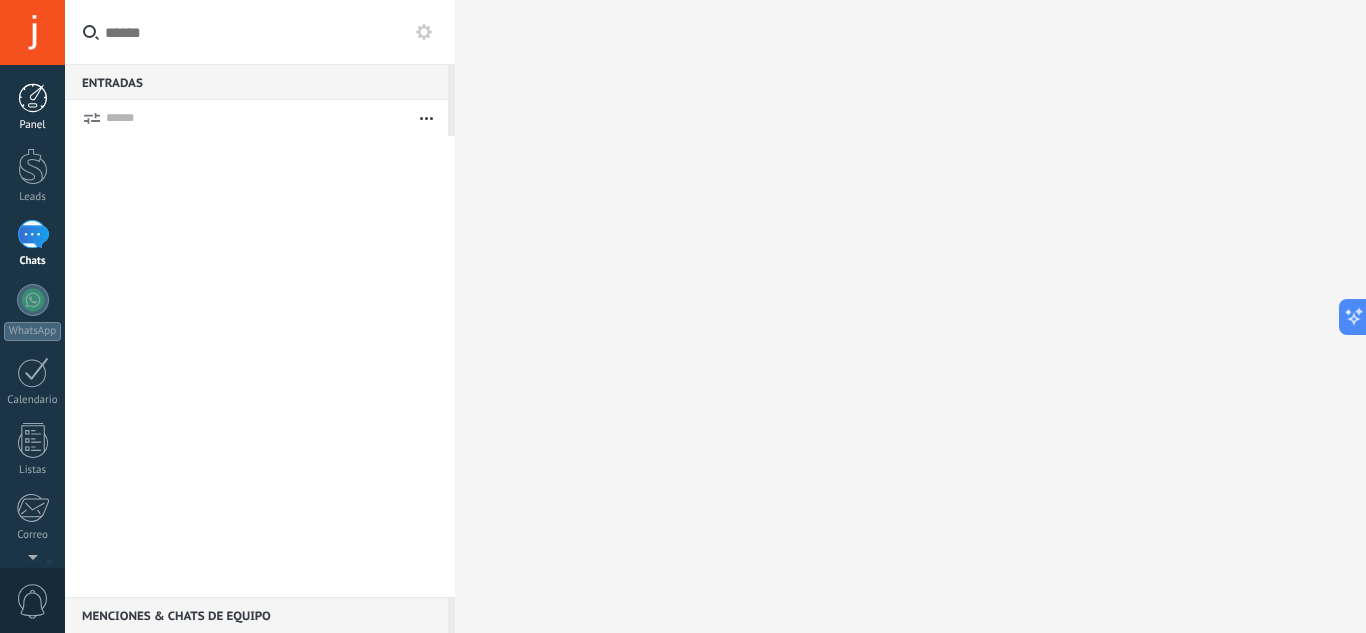 click on "Panel" at bounding box center (32, 107) 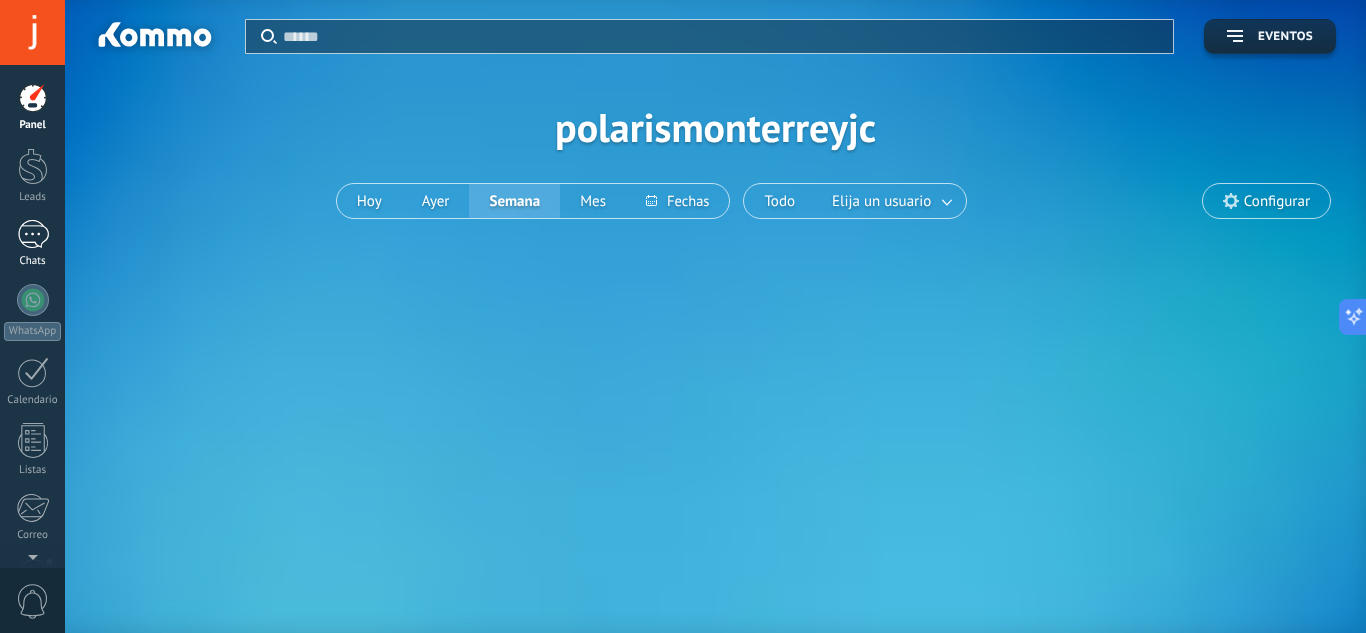 click on "Chats" at bounding box center (33, 261) 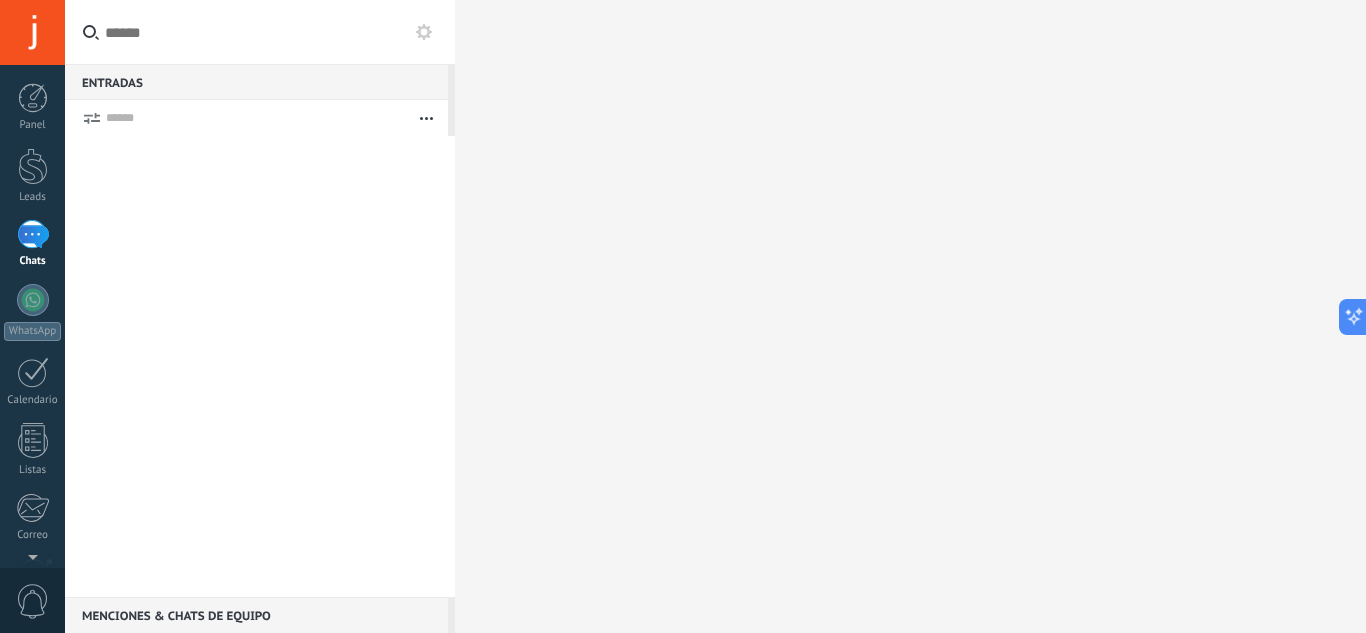 click on "Panel
Leads
1
Chats
WhatsApp
Clientes" at bounding box center (32, 425) 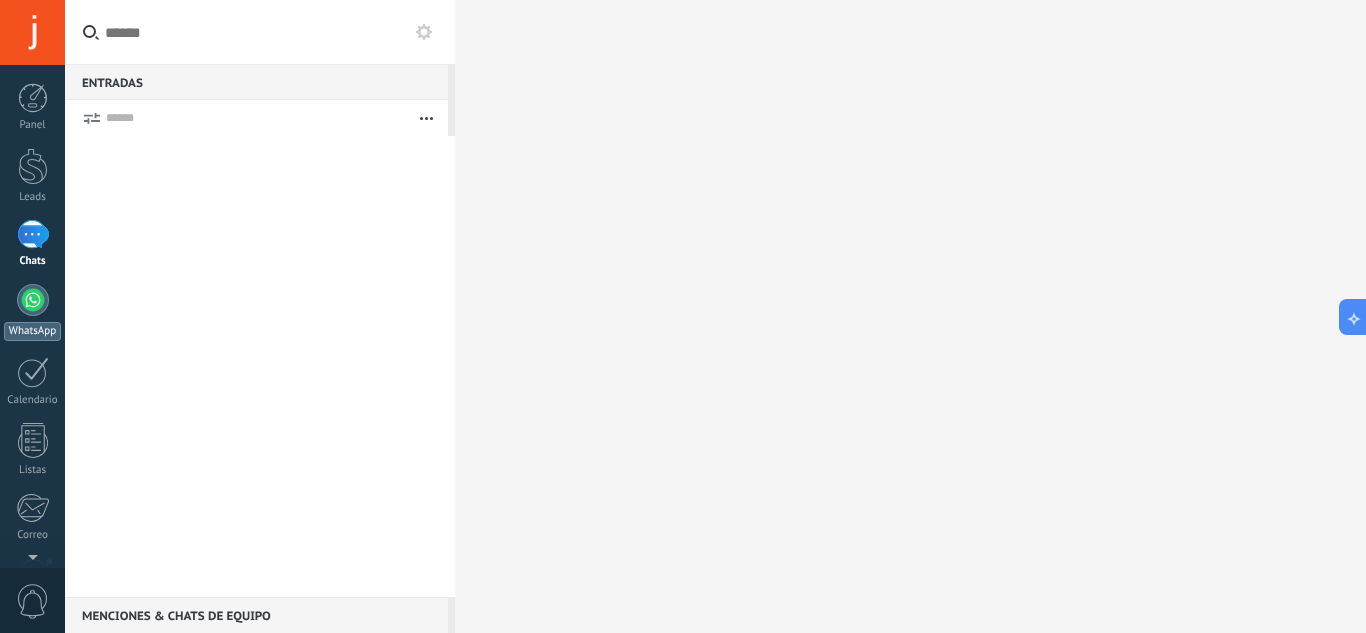 click at bounding box center [33, 300] 